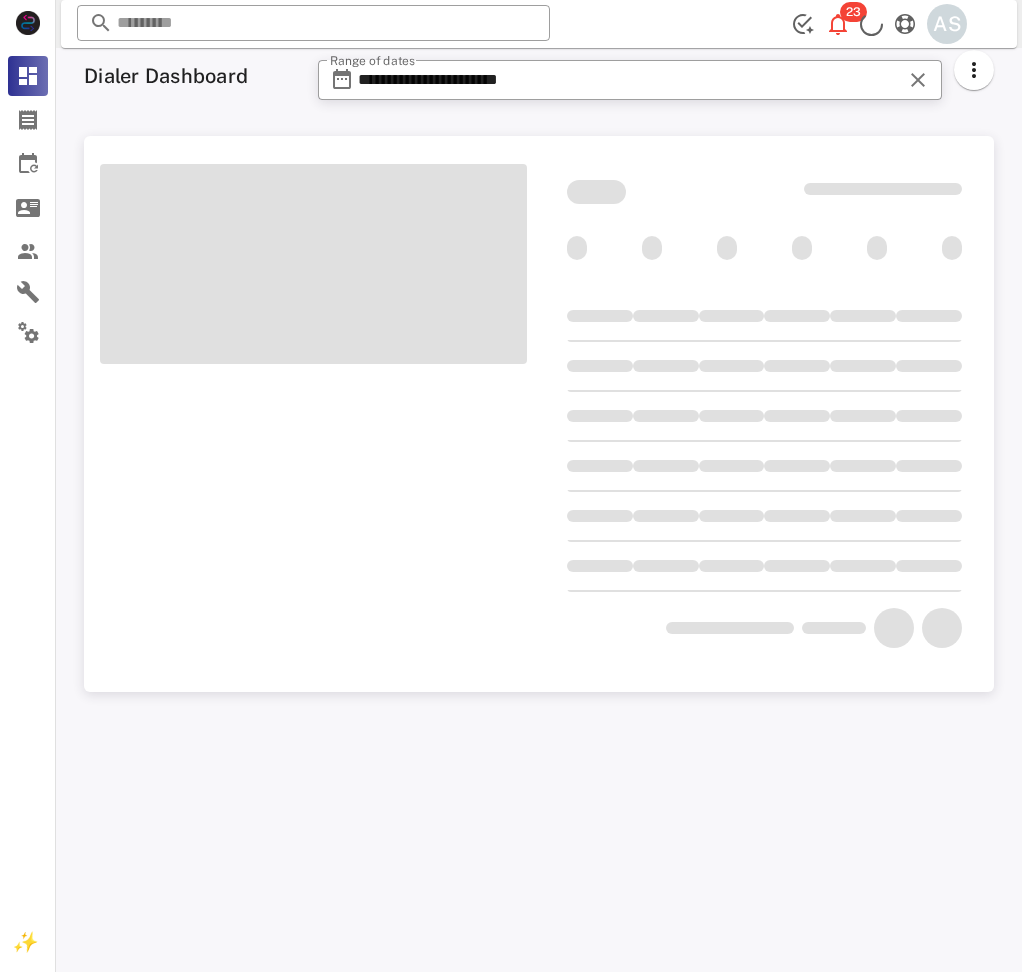 scroll, scrollTop: 0, scrollLeft: 0, axis: both 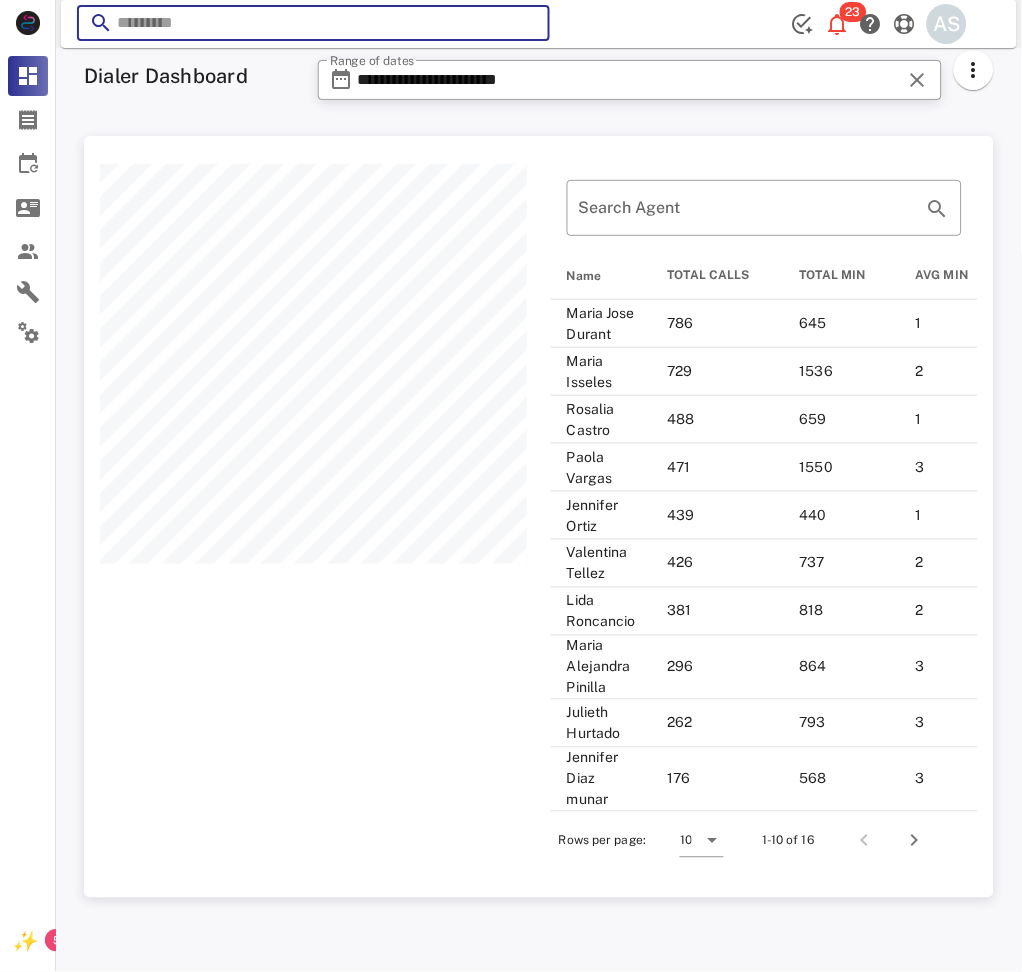 click at bounding box center [313, 23] 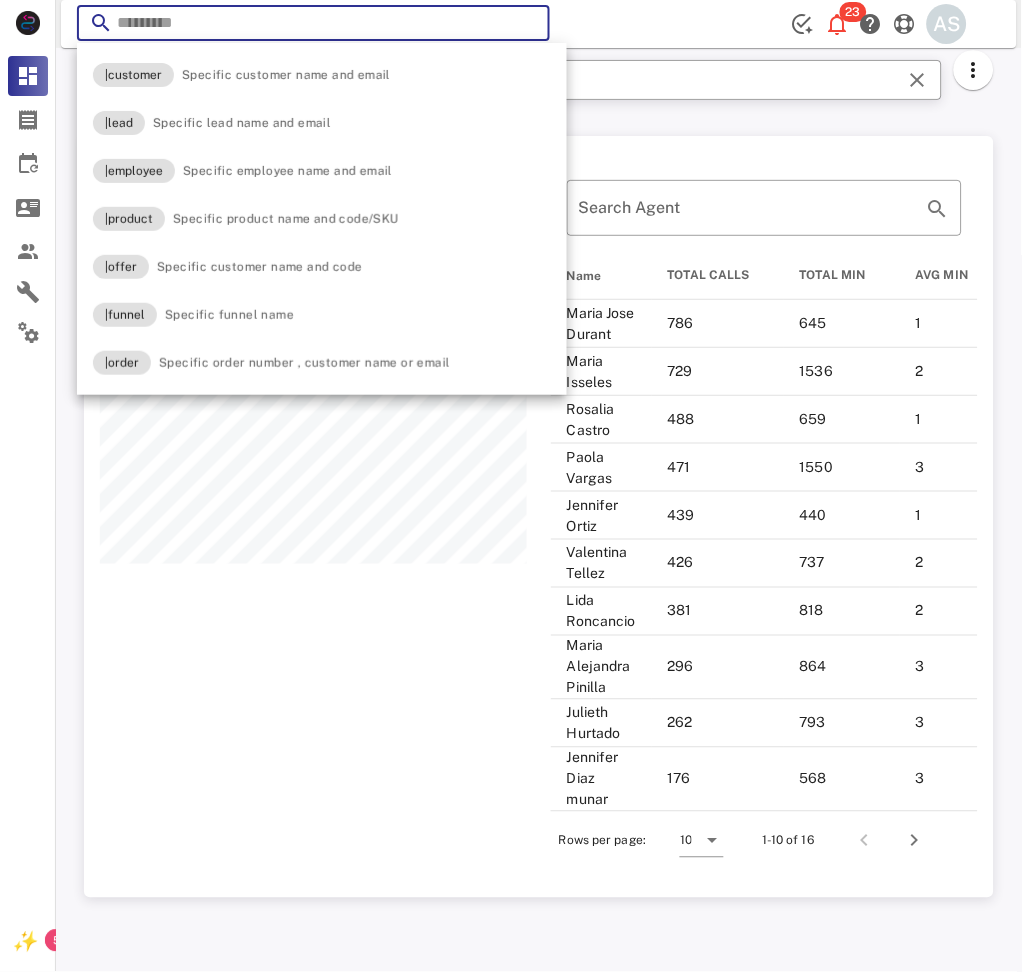 paste on "**********" 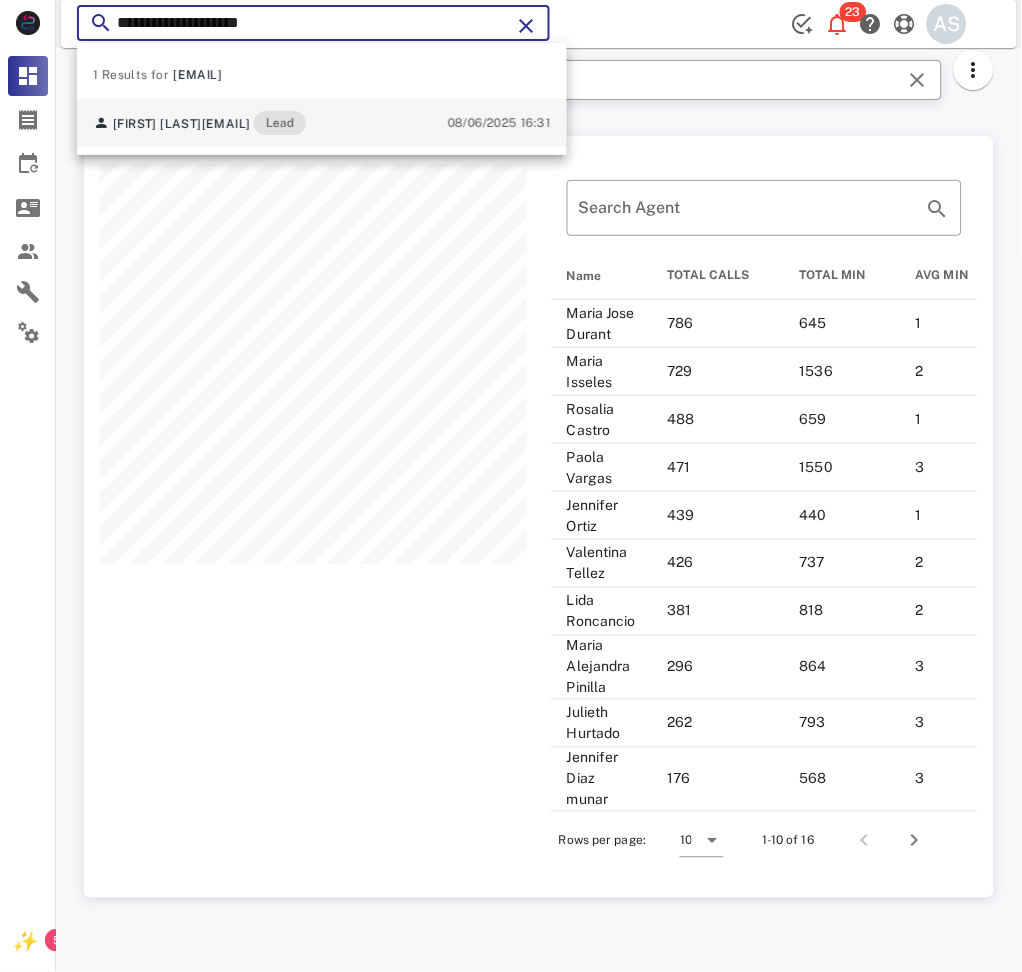 type on "**********" 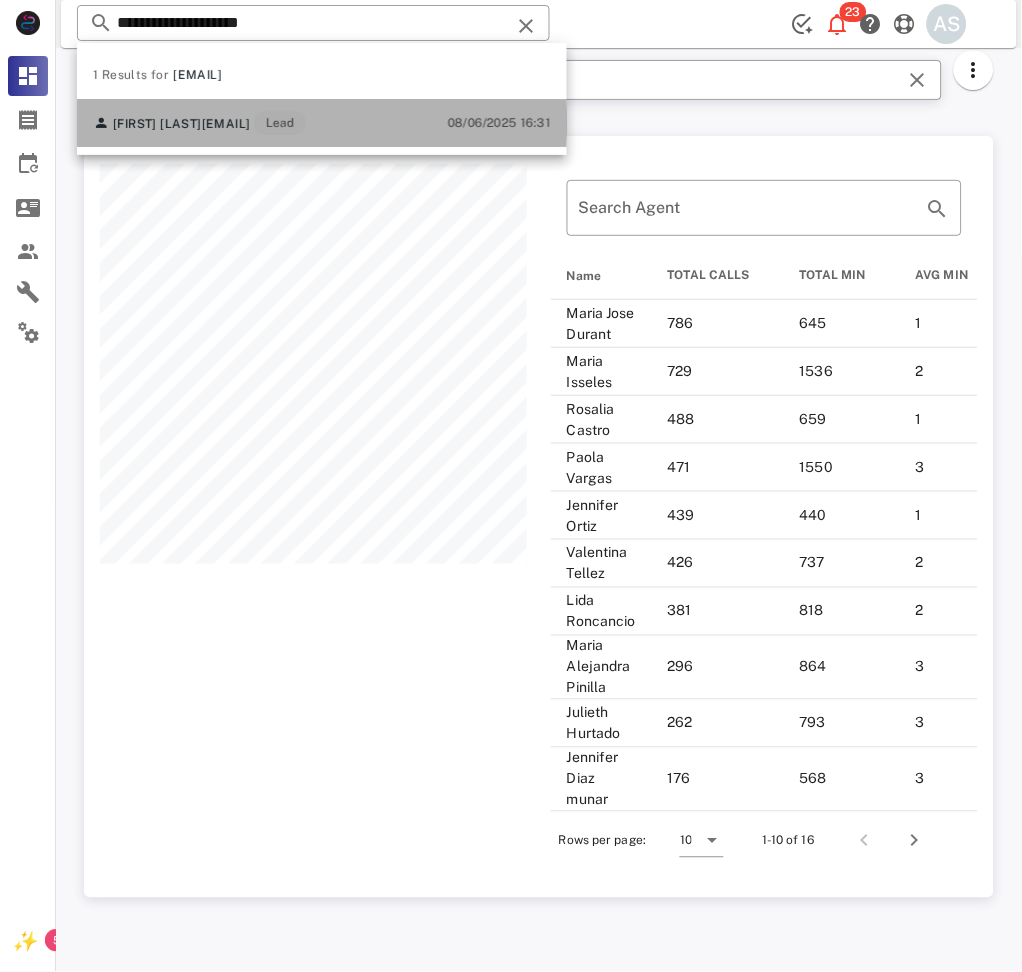 click on "[FIRST] [LAST]   [EMAIL]   Lead" at bounding box center (199, 123) 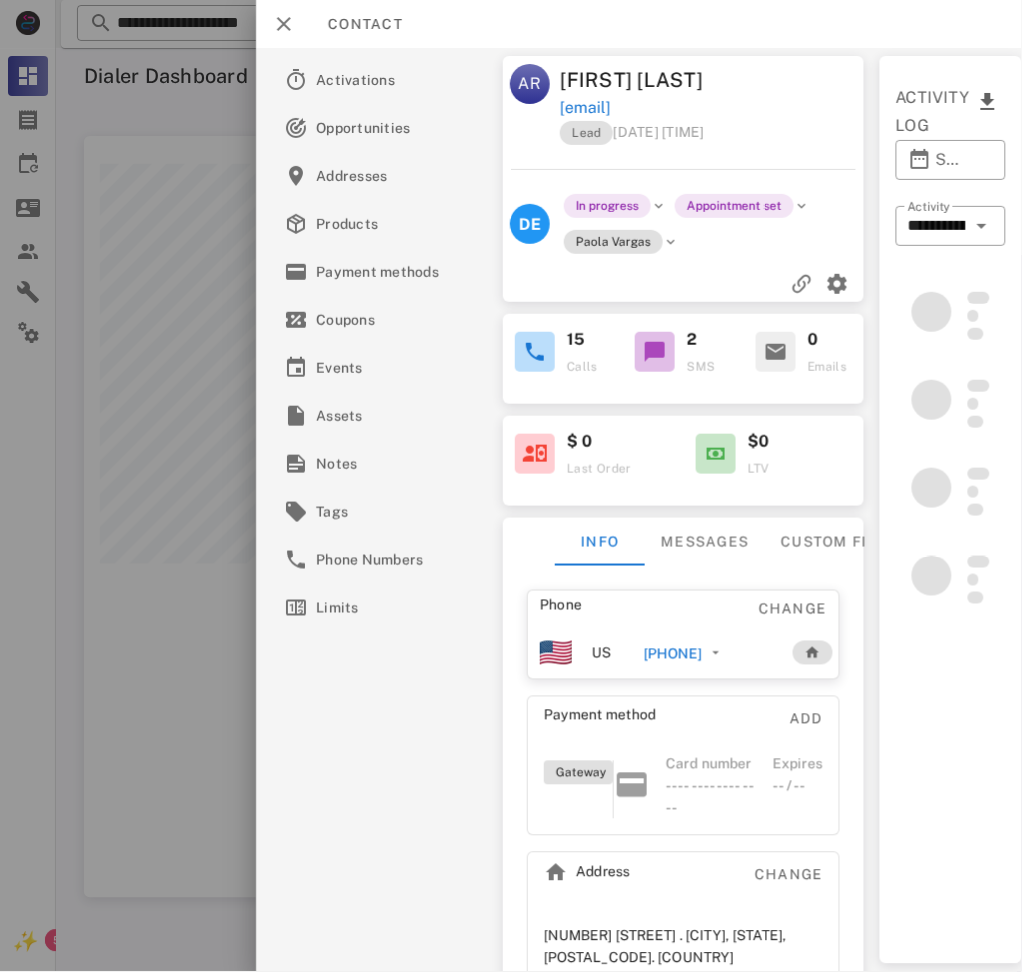 click on "[PHONE]" at bounding box center (672, 654) 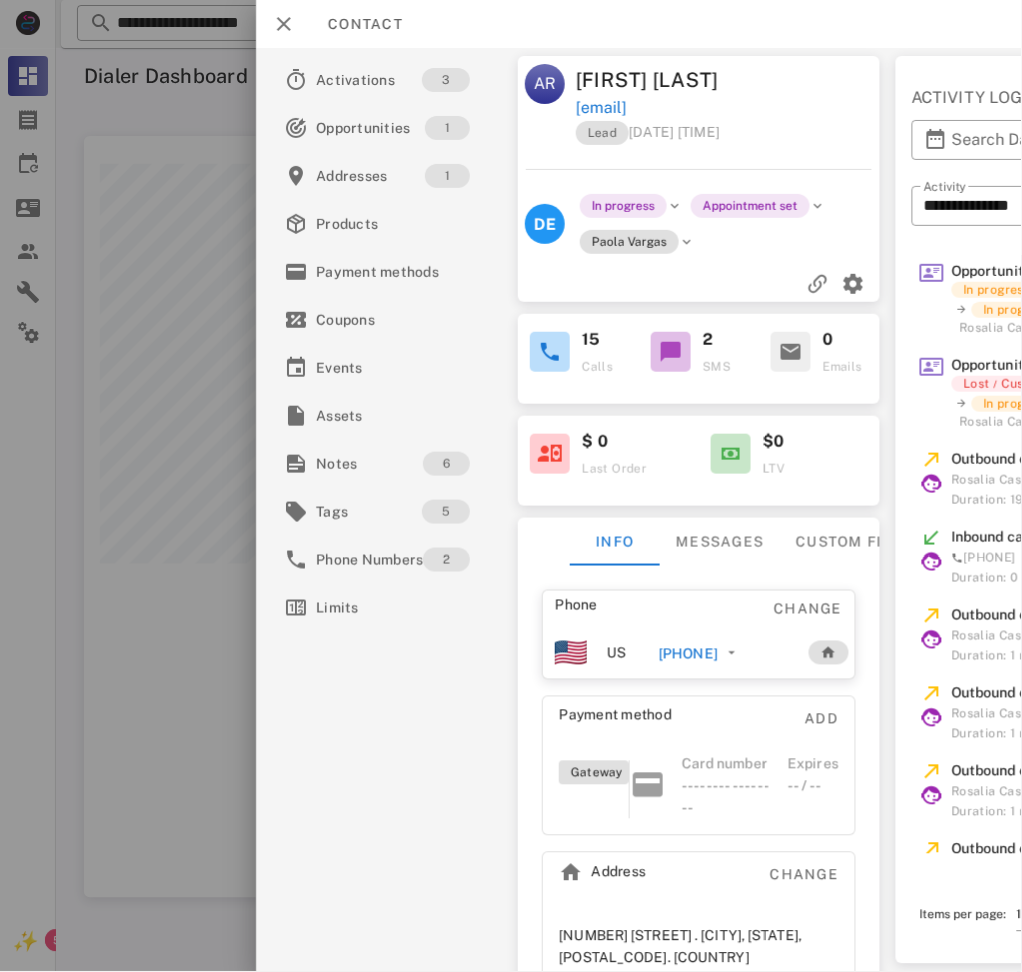 click on "[PHONE]" at bounding box center (702, 653) 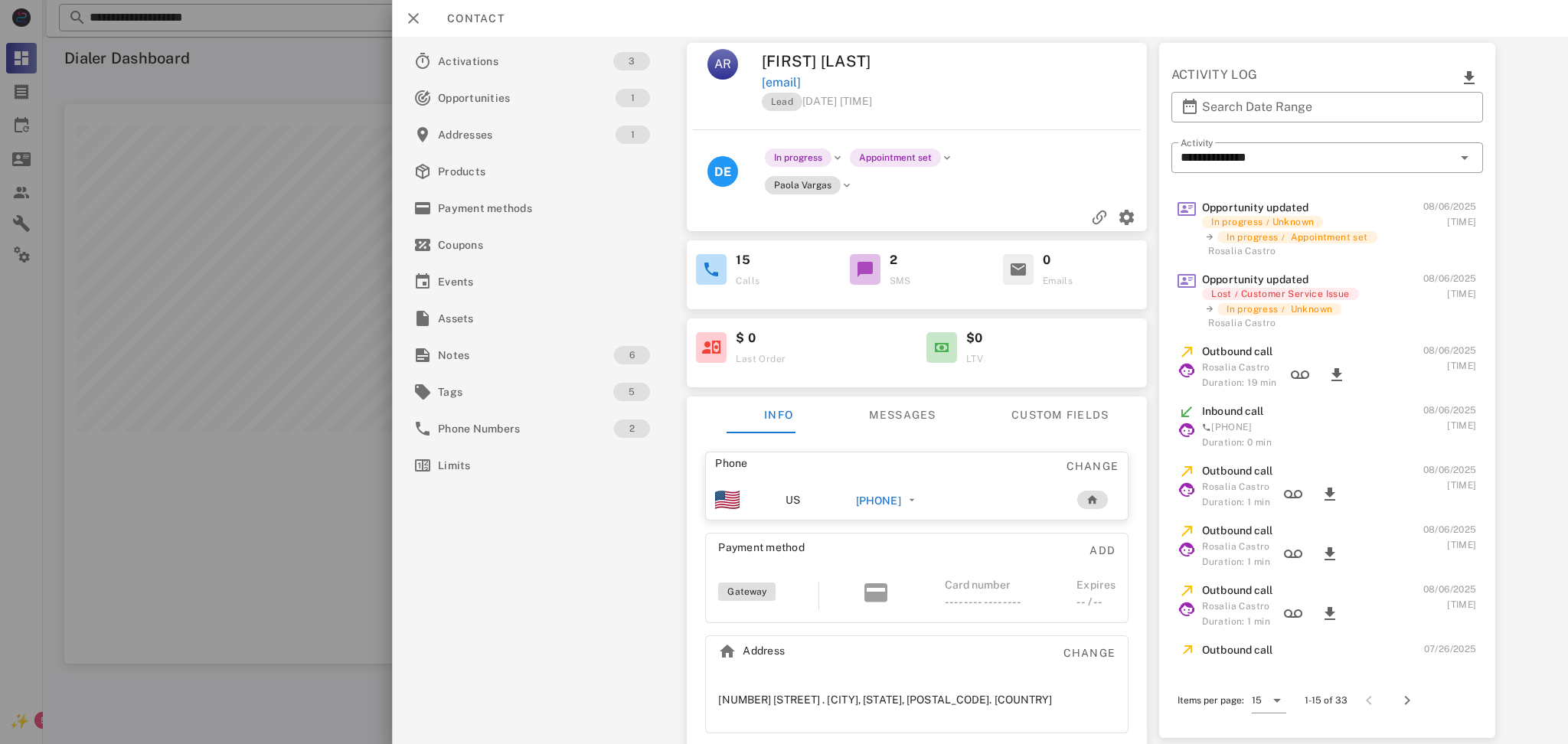 scroll, scrollTop: 764873, scrollLeft: 764143, axis: both 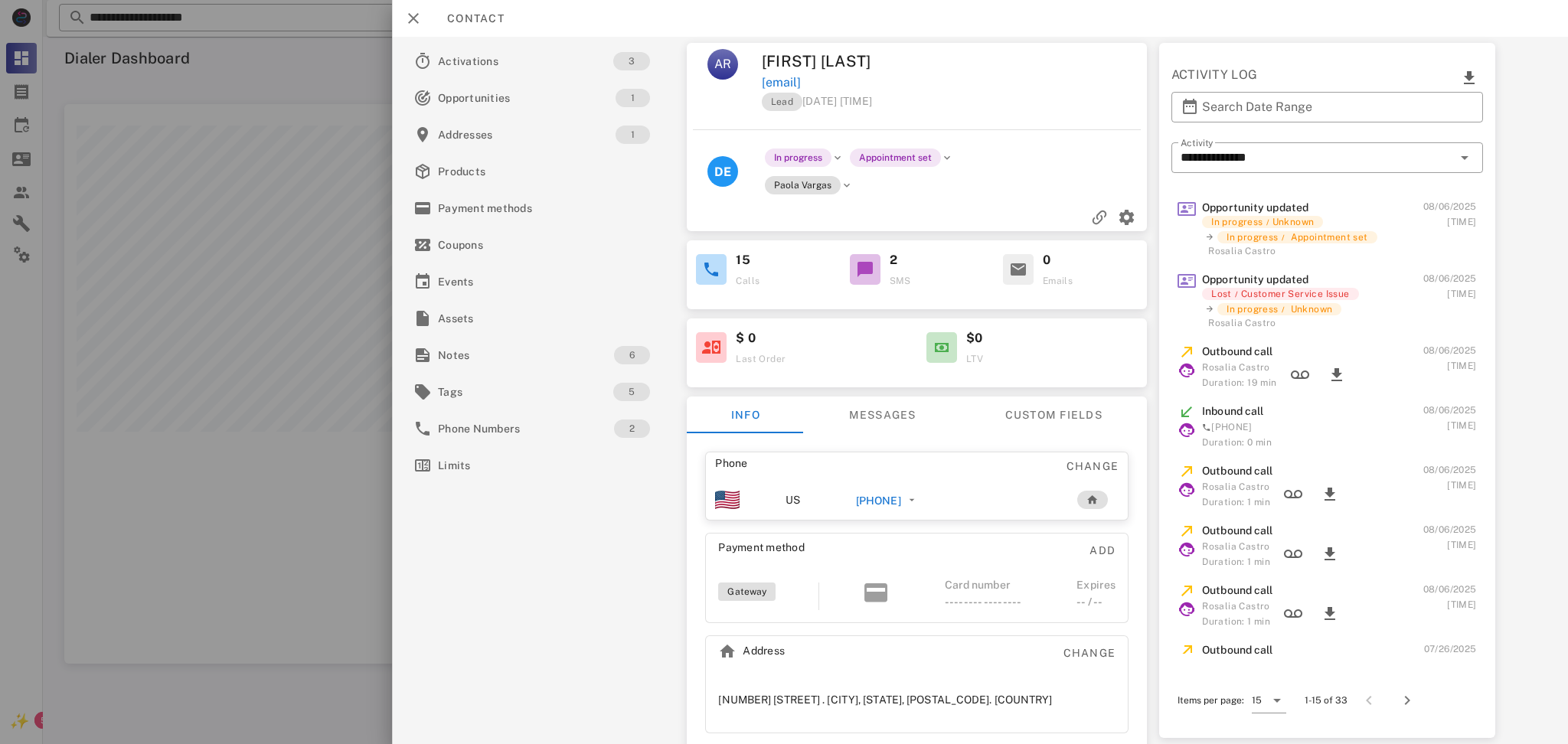 click on "[PHONE]" at bounding box center [878, 501] 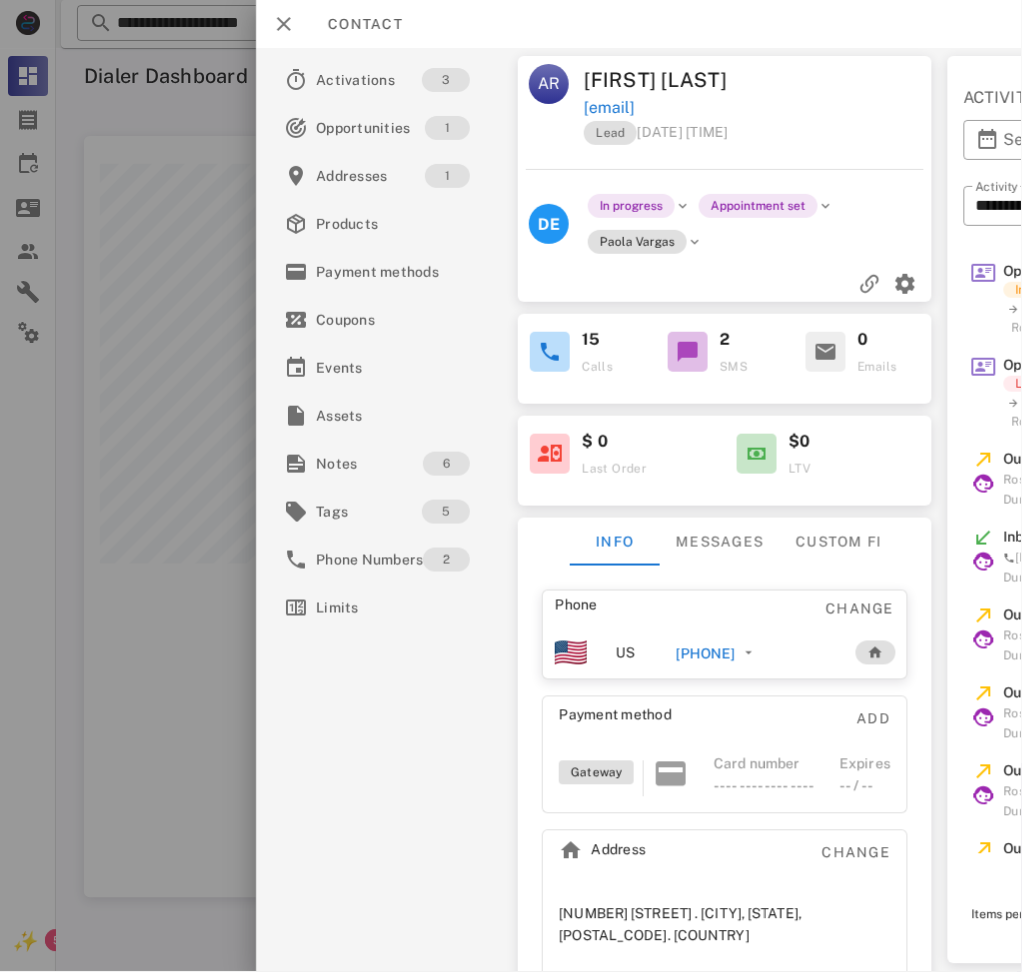 scroll, scrollTop: 999207, scrollLeft: 999089, axis: both 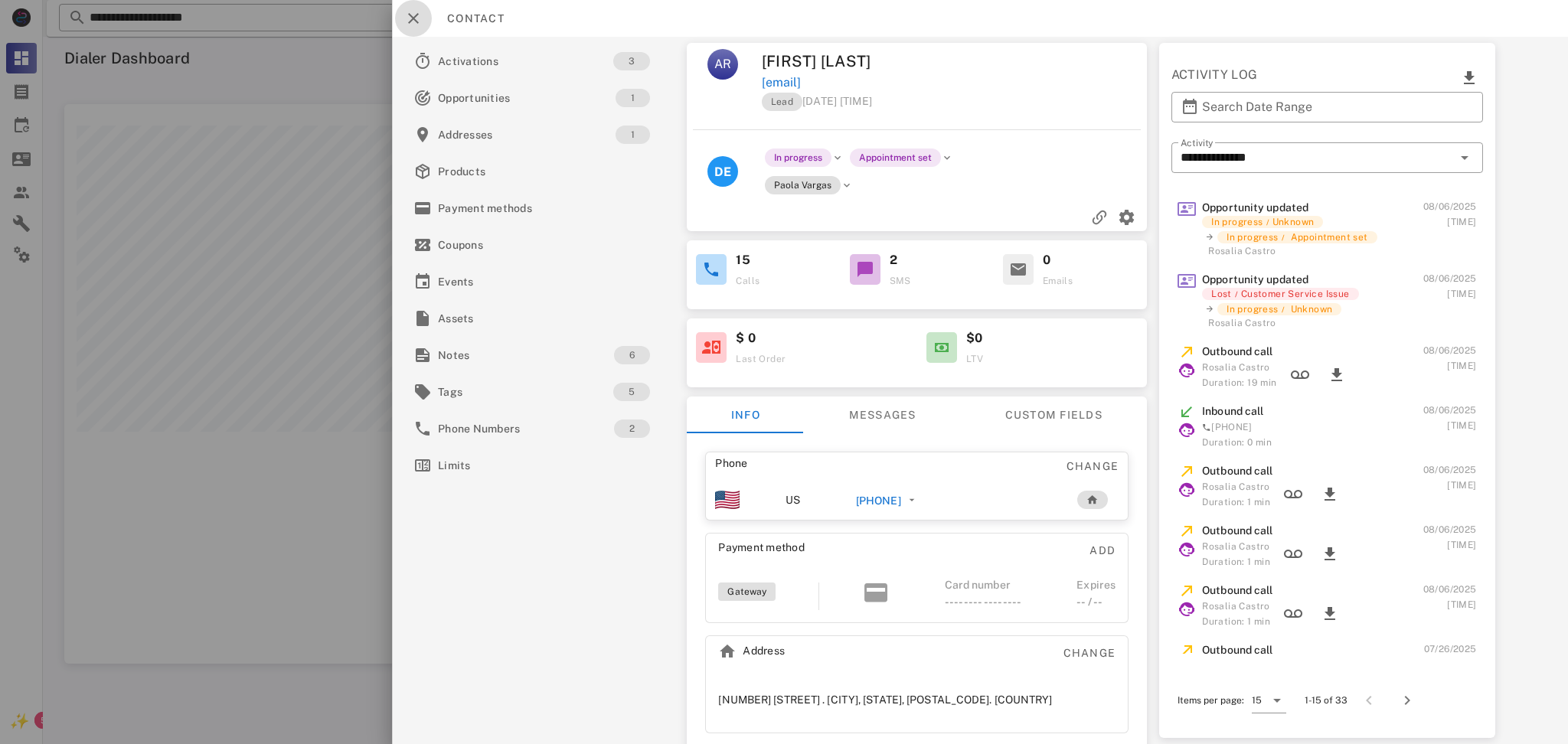 click at bounding box center (413, 18) 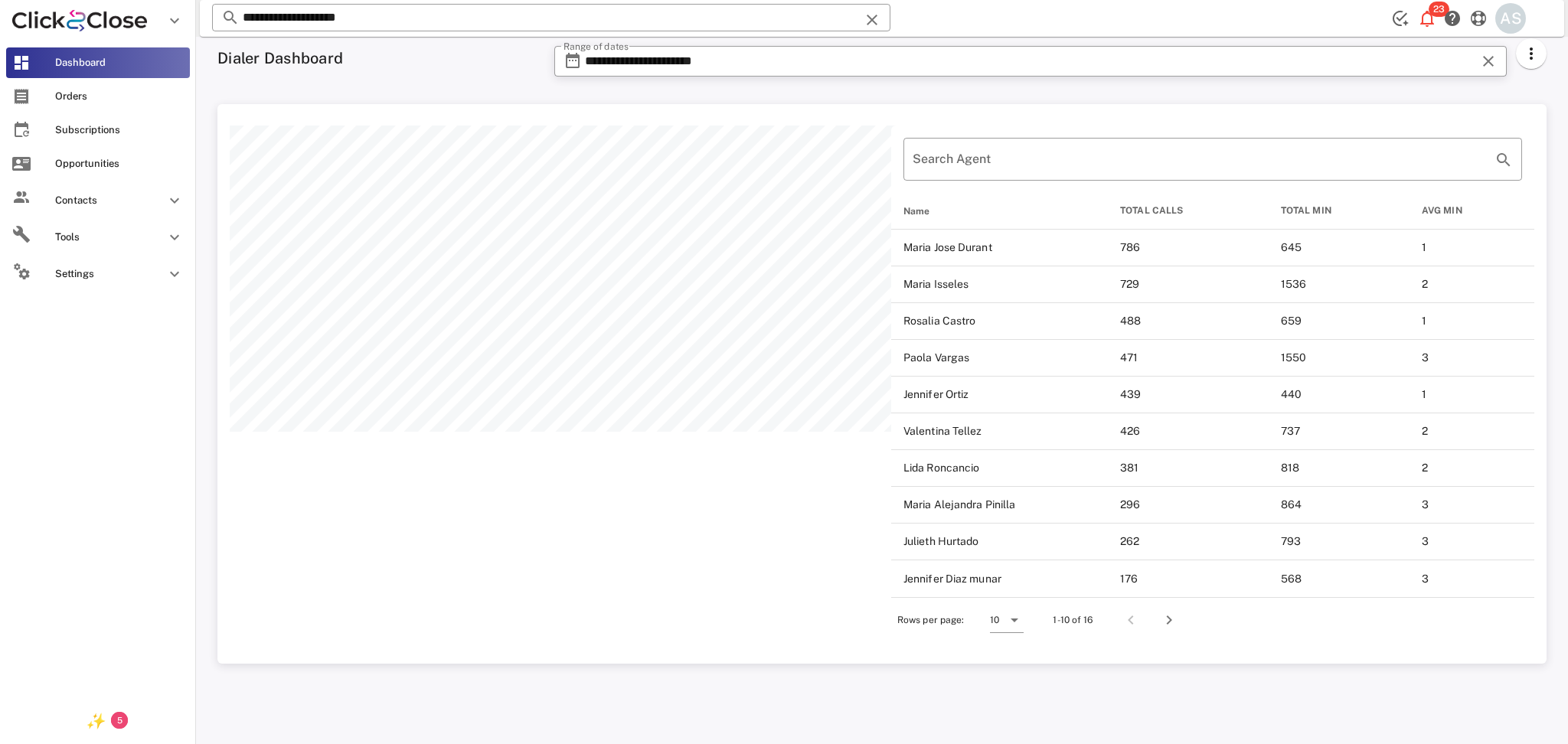 scroll, scrollTop: 560, scrollLeft: 1341, axis: both 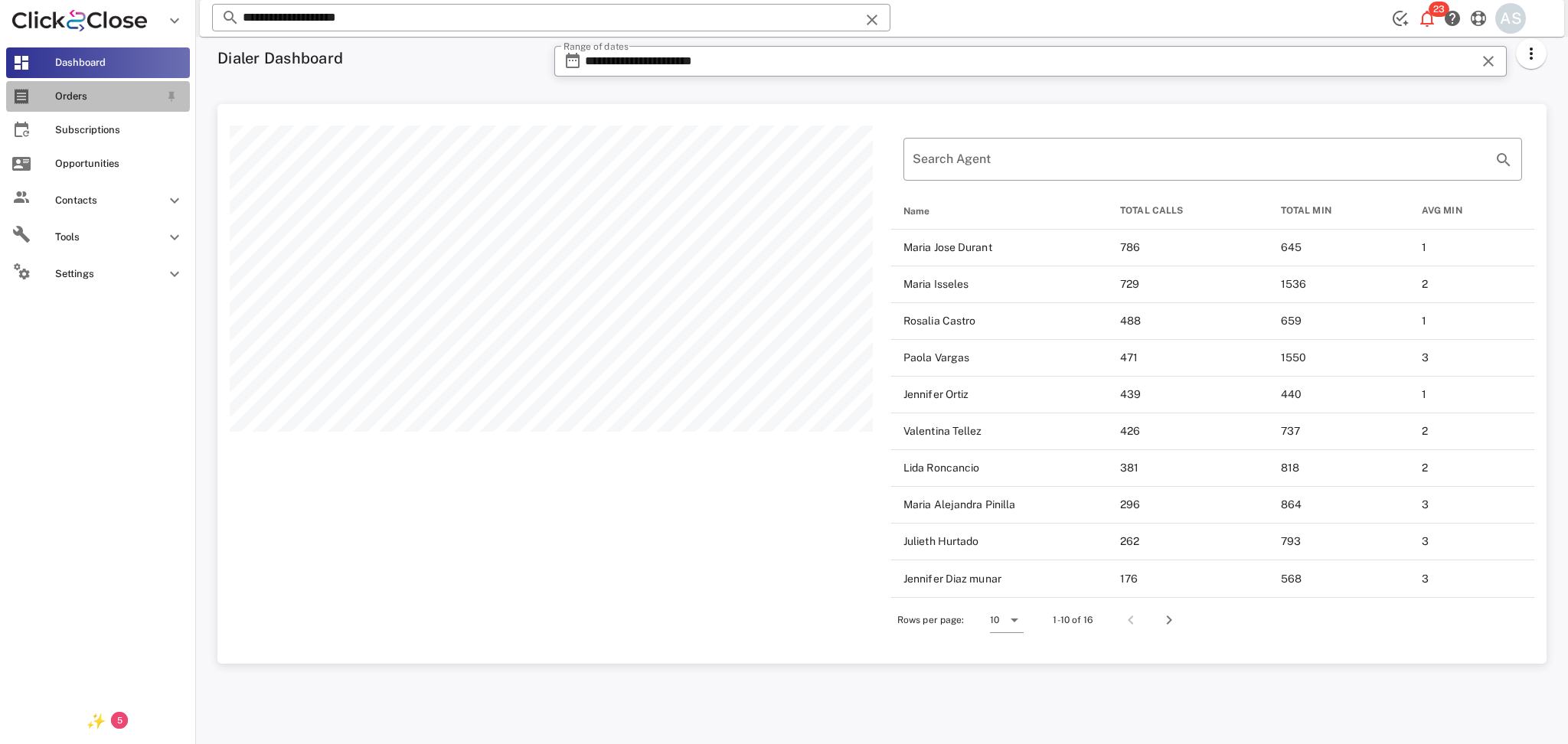 click on "Orders" at bounding box center [98, 96] 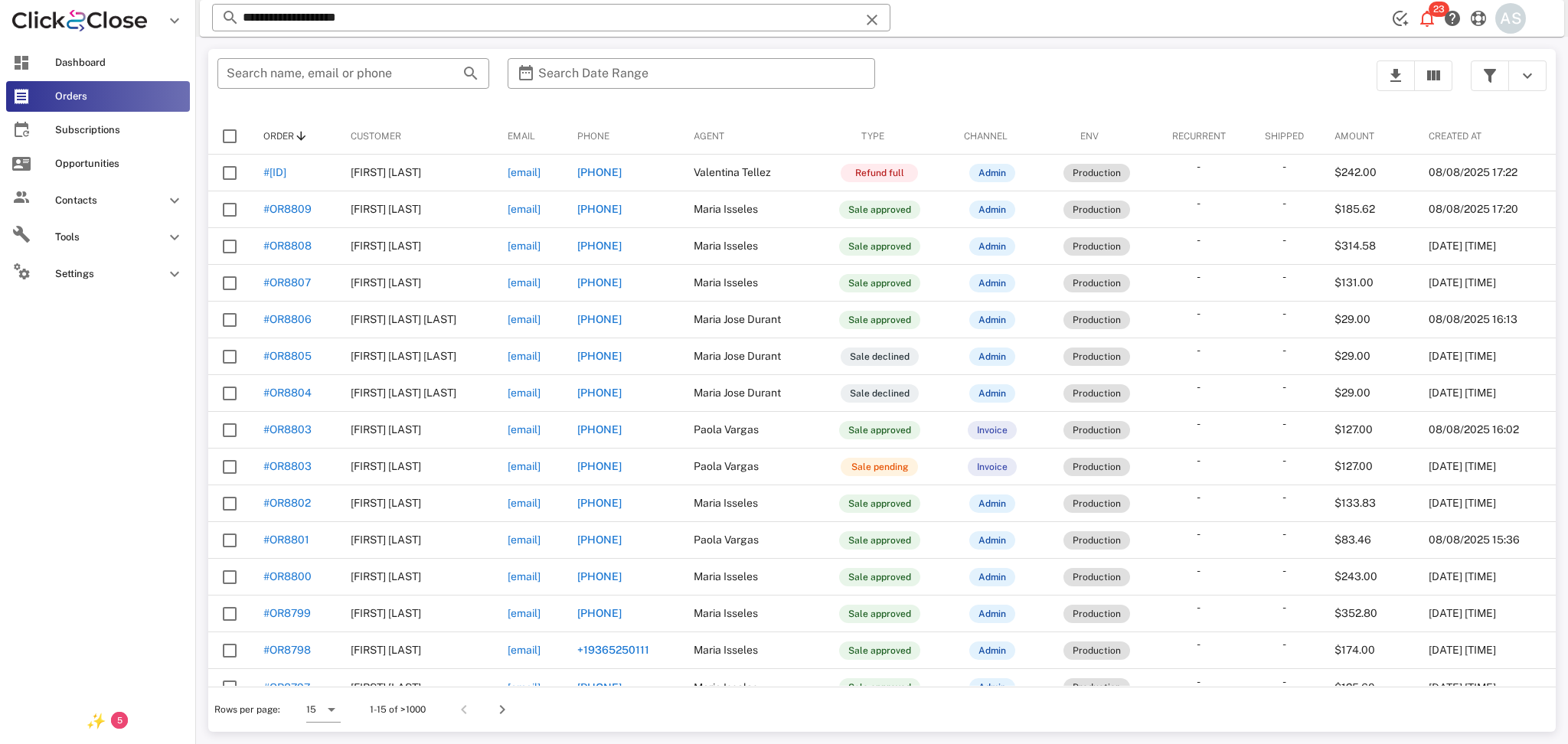 click on "Dashboard Orders Subscriptions Opportunities Contacts Tools Settings" at bounding box center [98, 170] 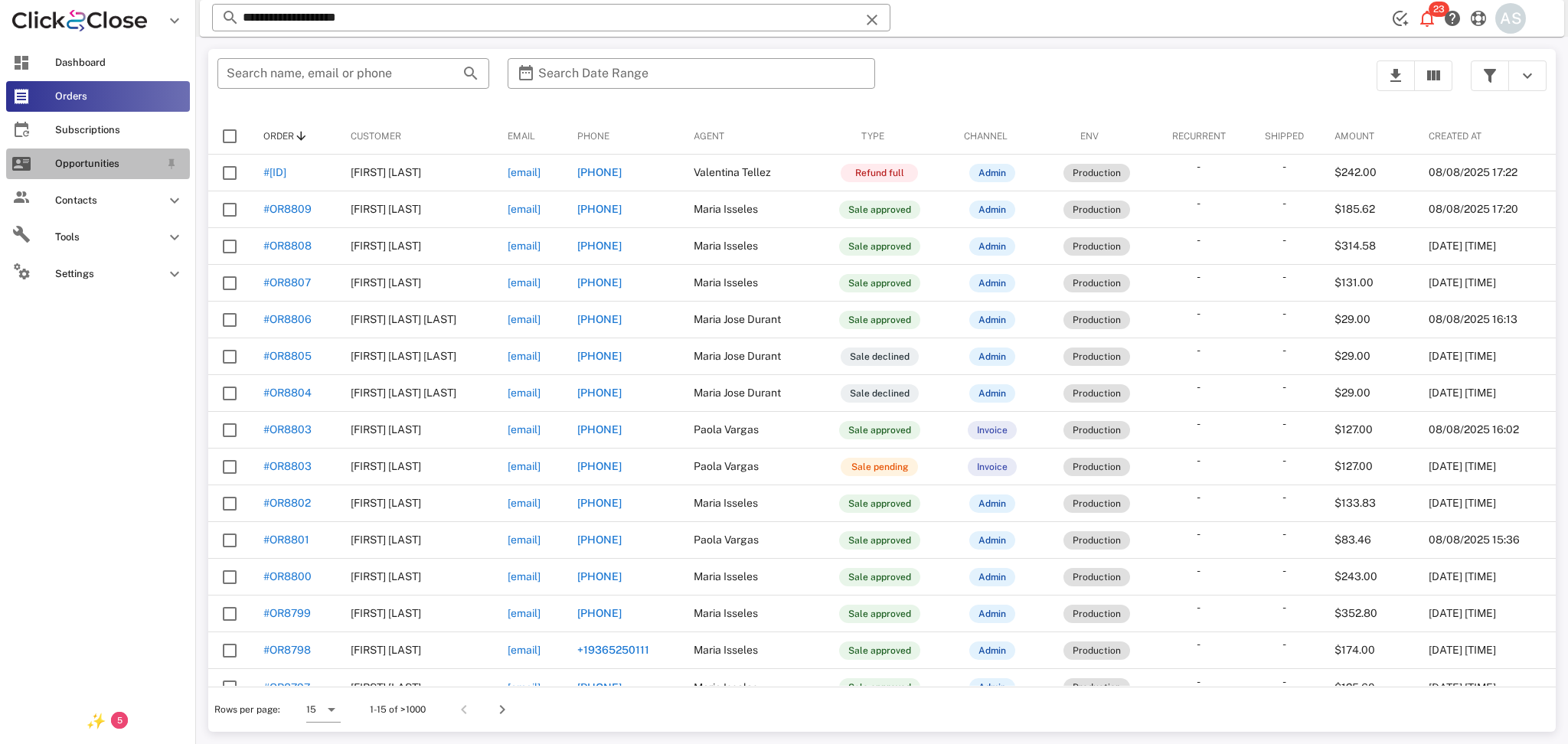 click on "Opportunities" at bounding box center (107, 164) 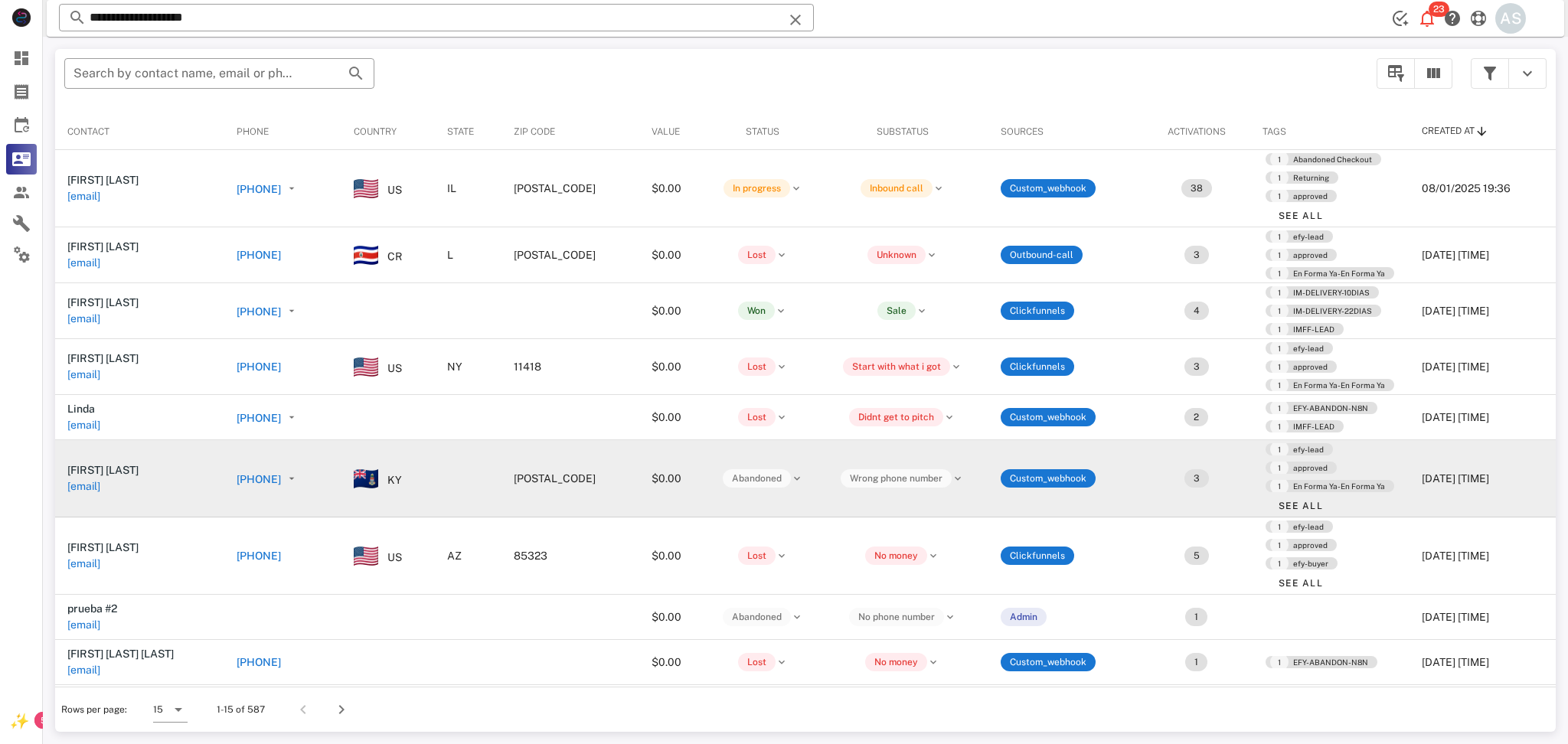 scroll, scrollTop: 312, scrollLeft: 0, axis: vertical 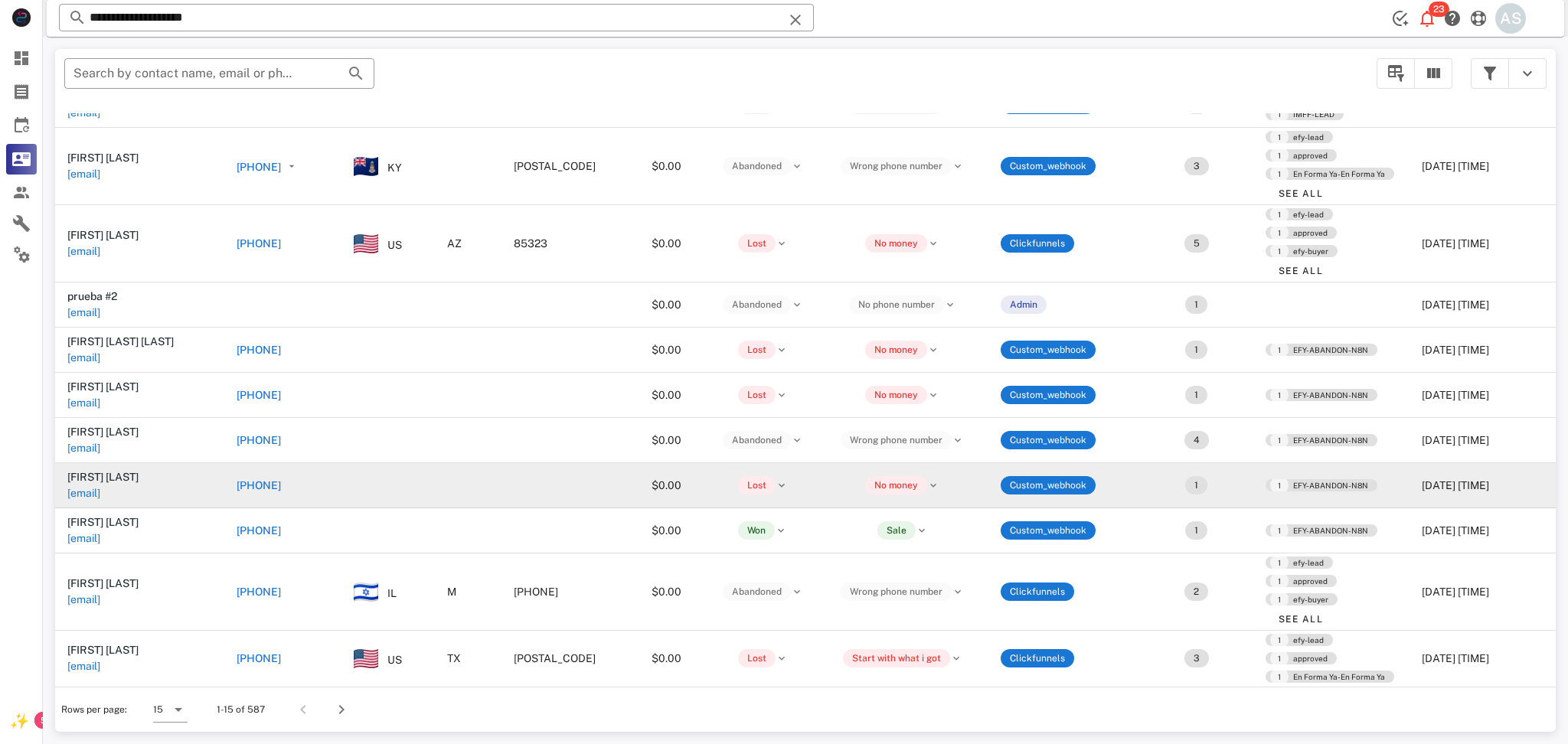 click on "[EMAIL]" at bounding box center [83, 493] 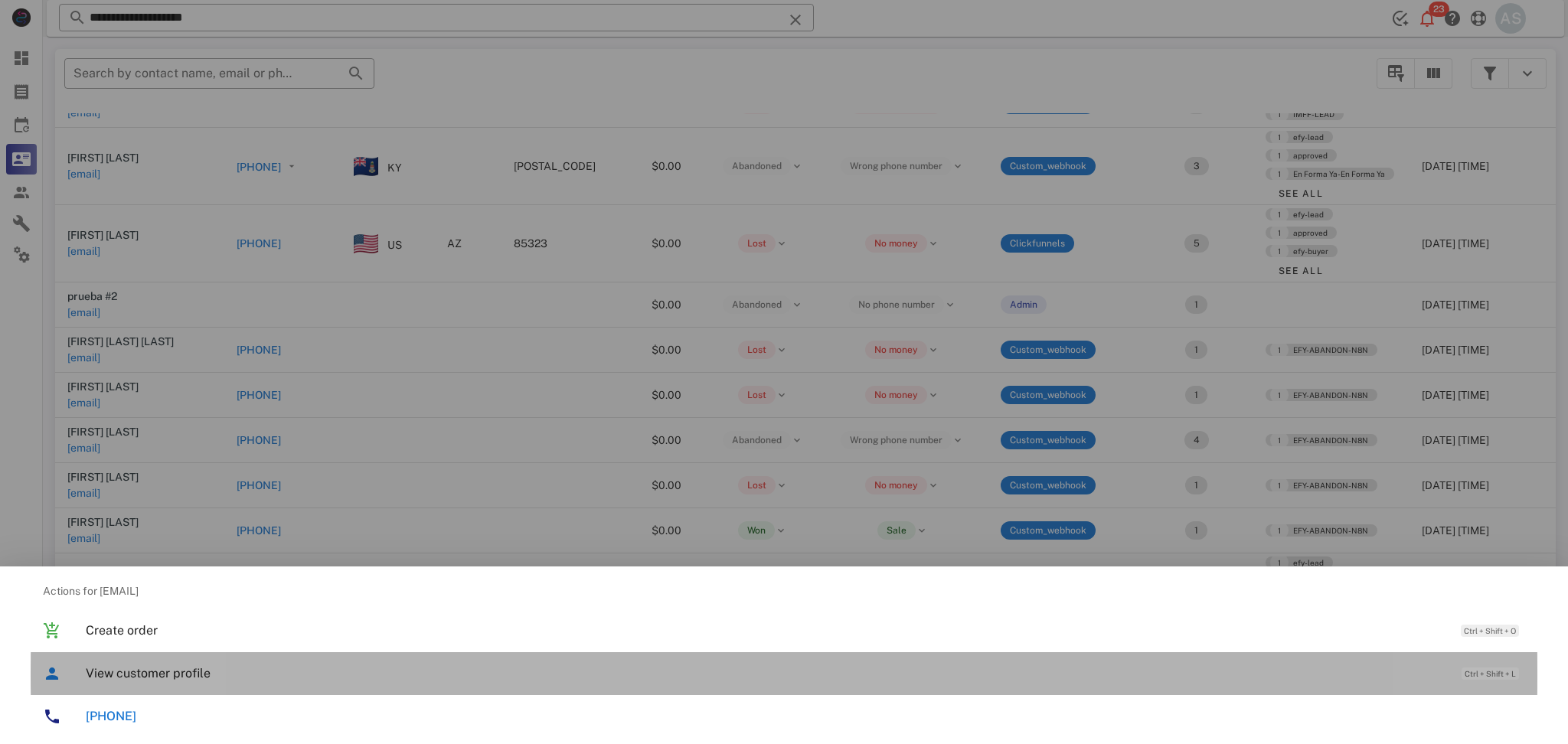 click on "View customer profile" at bounding box center [766, 673] 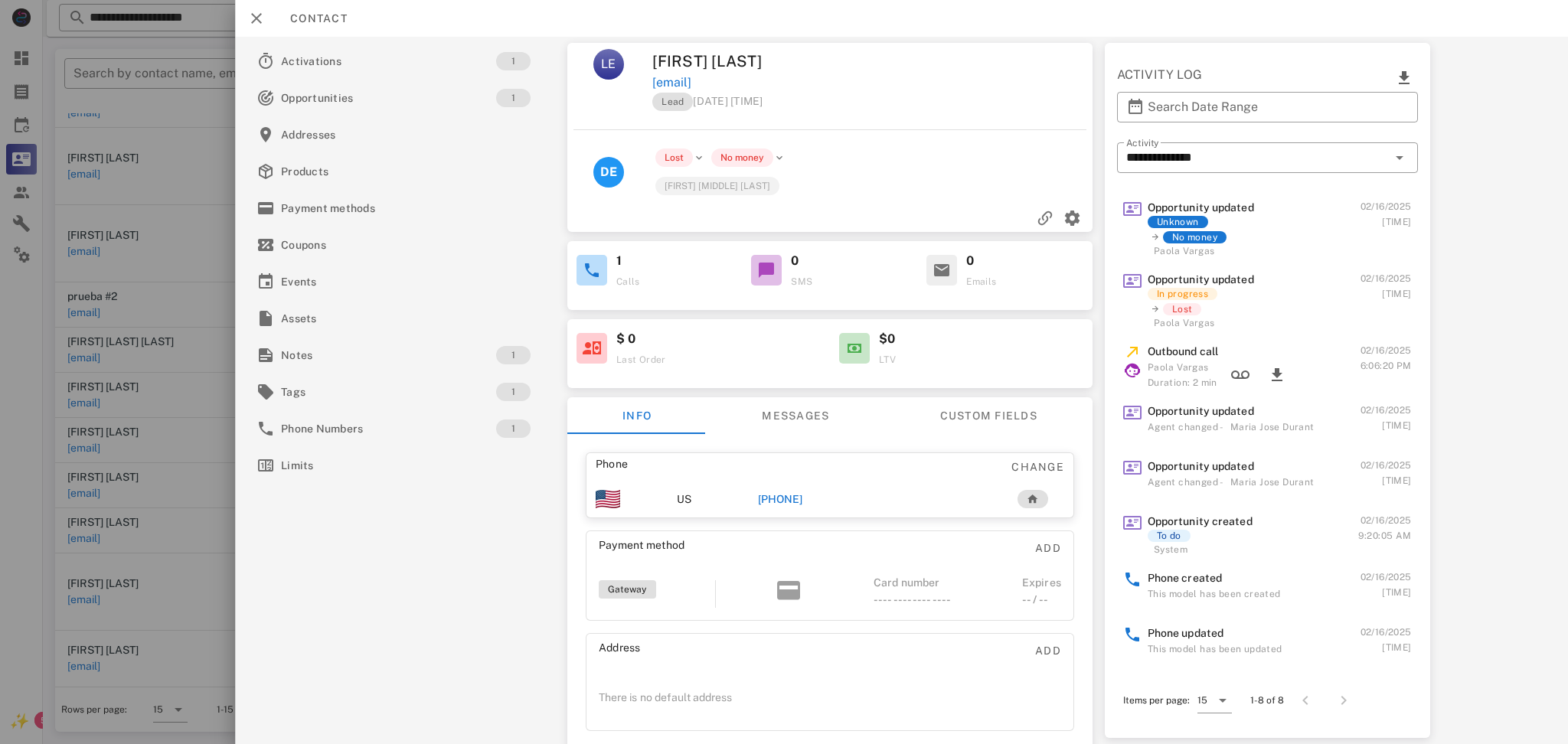 click on "[PHONE]" at bounding box center (780, 499) 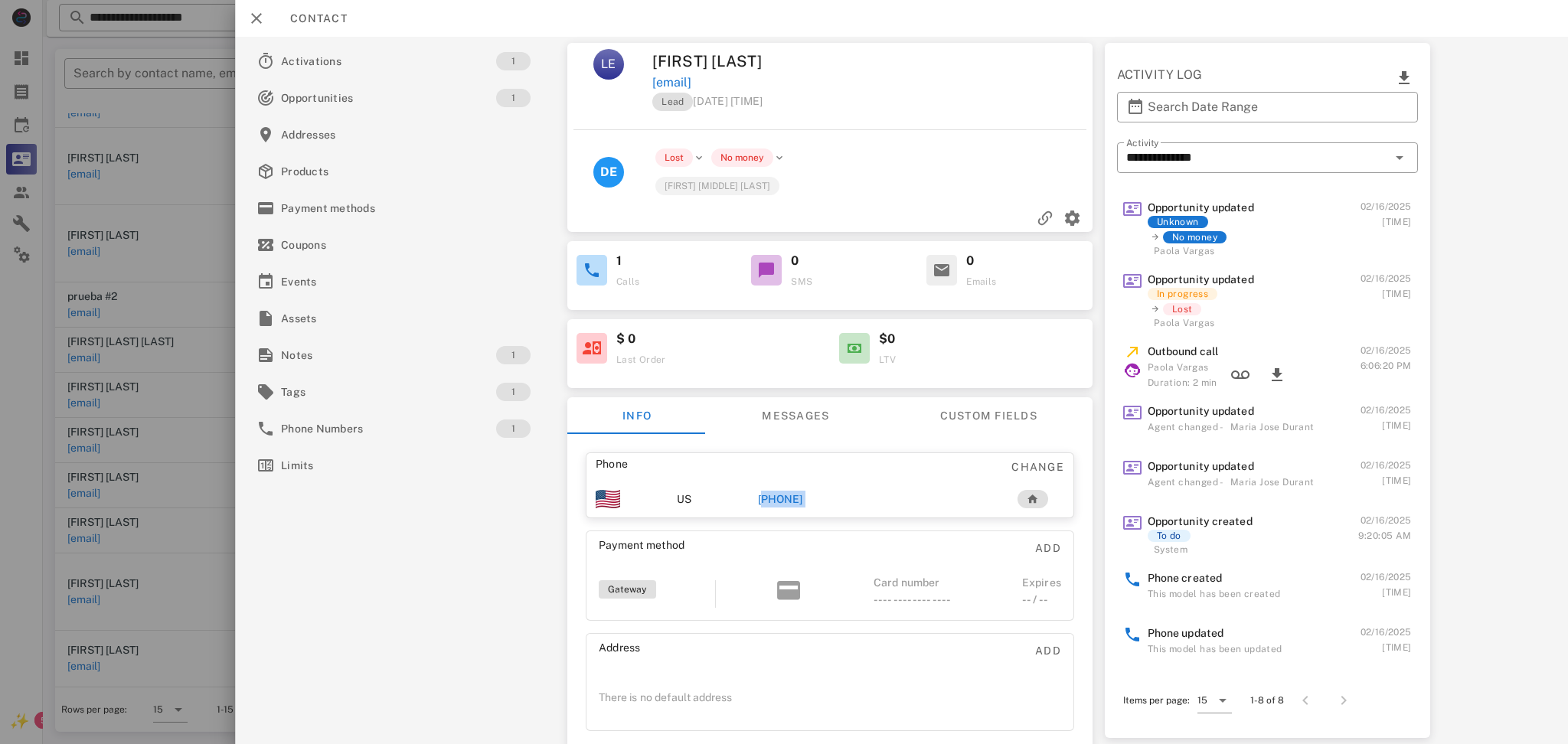 click on "[PHONE]" at bounding box center [780, 499] 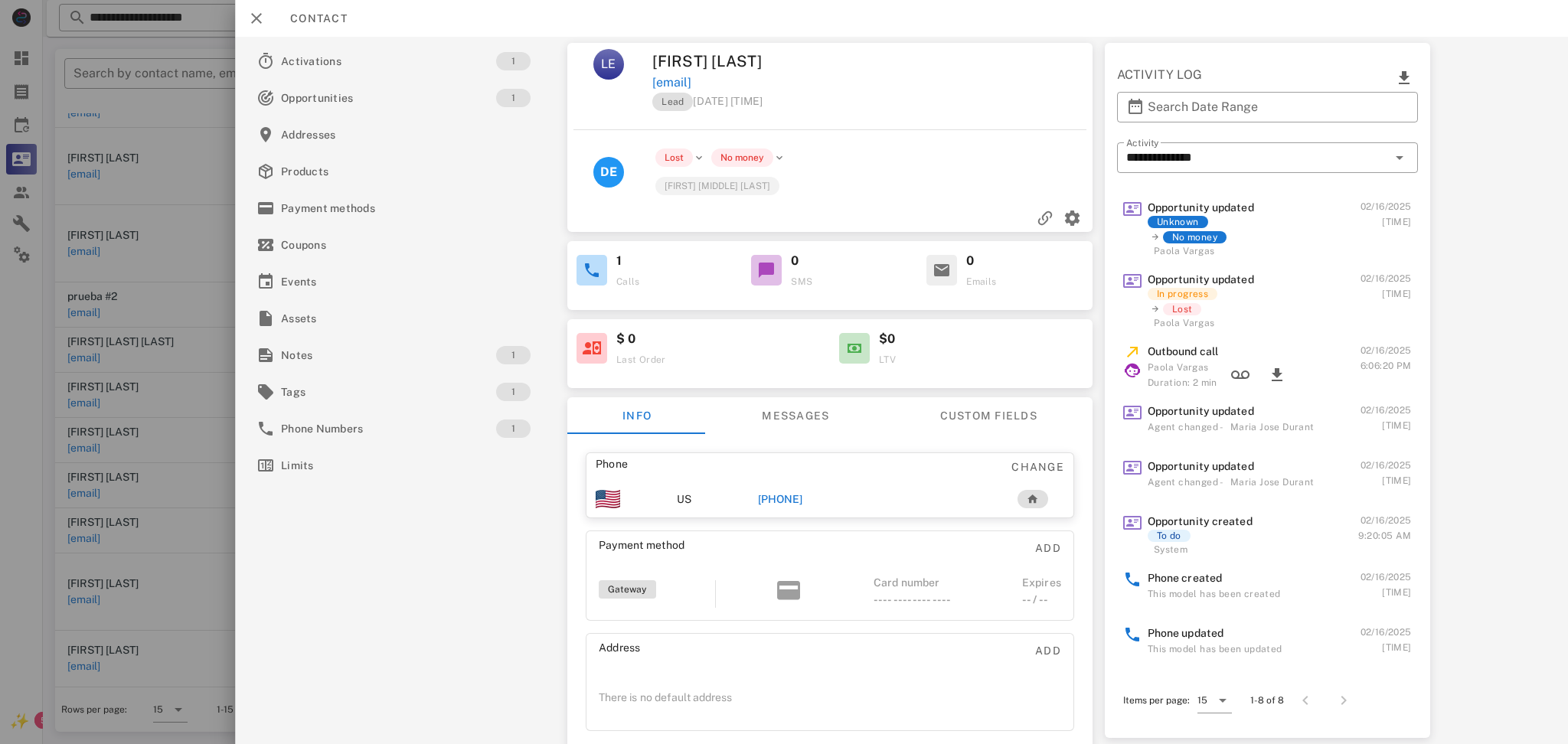 click on "[PHONE]" at bounding box center (780, 499) 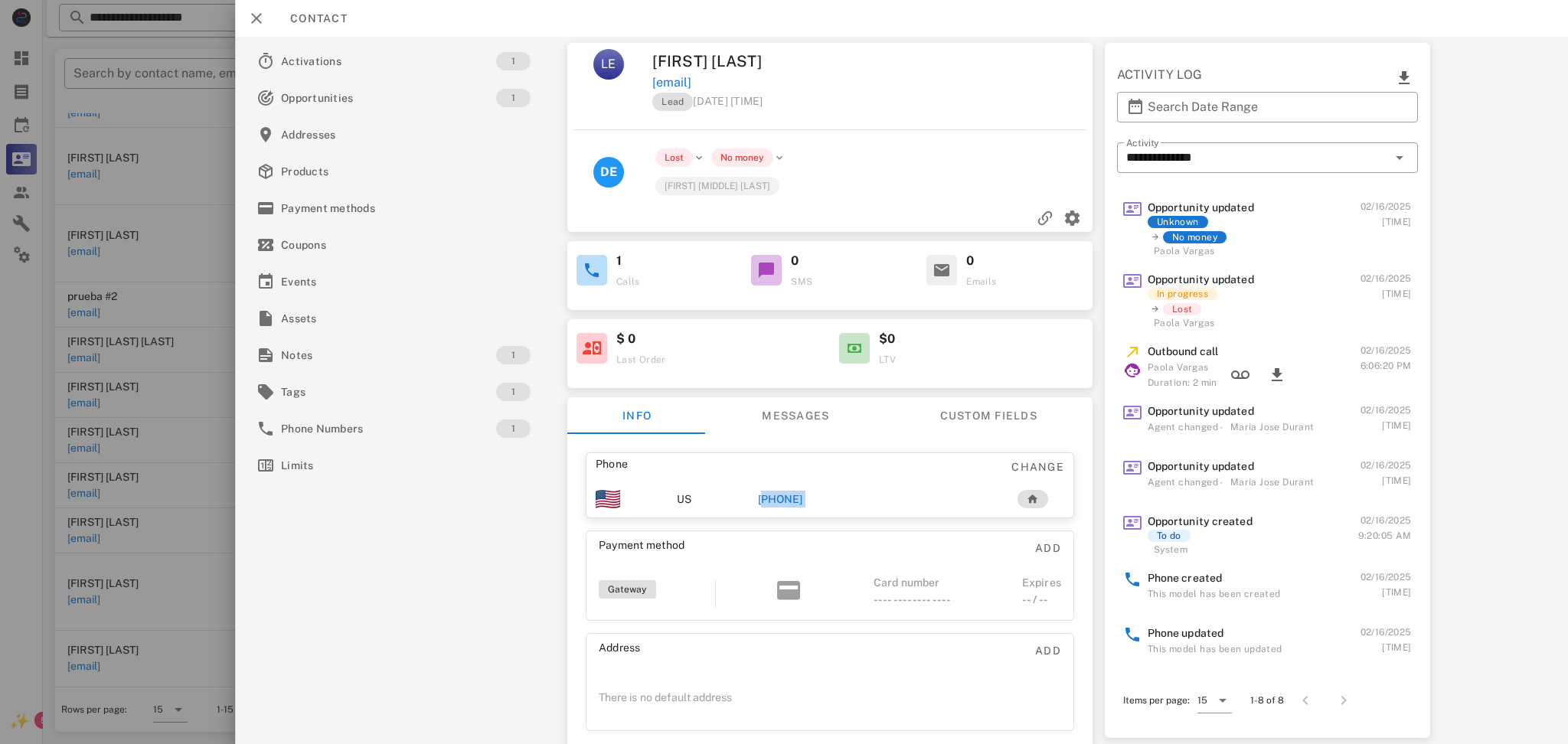 click on "[PHONE]" at bounding box center (780, 499) 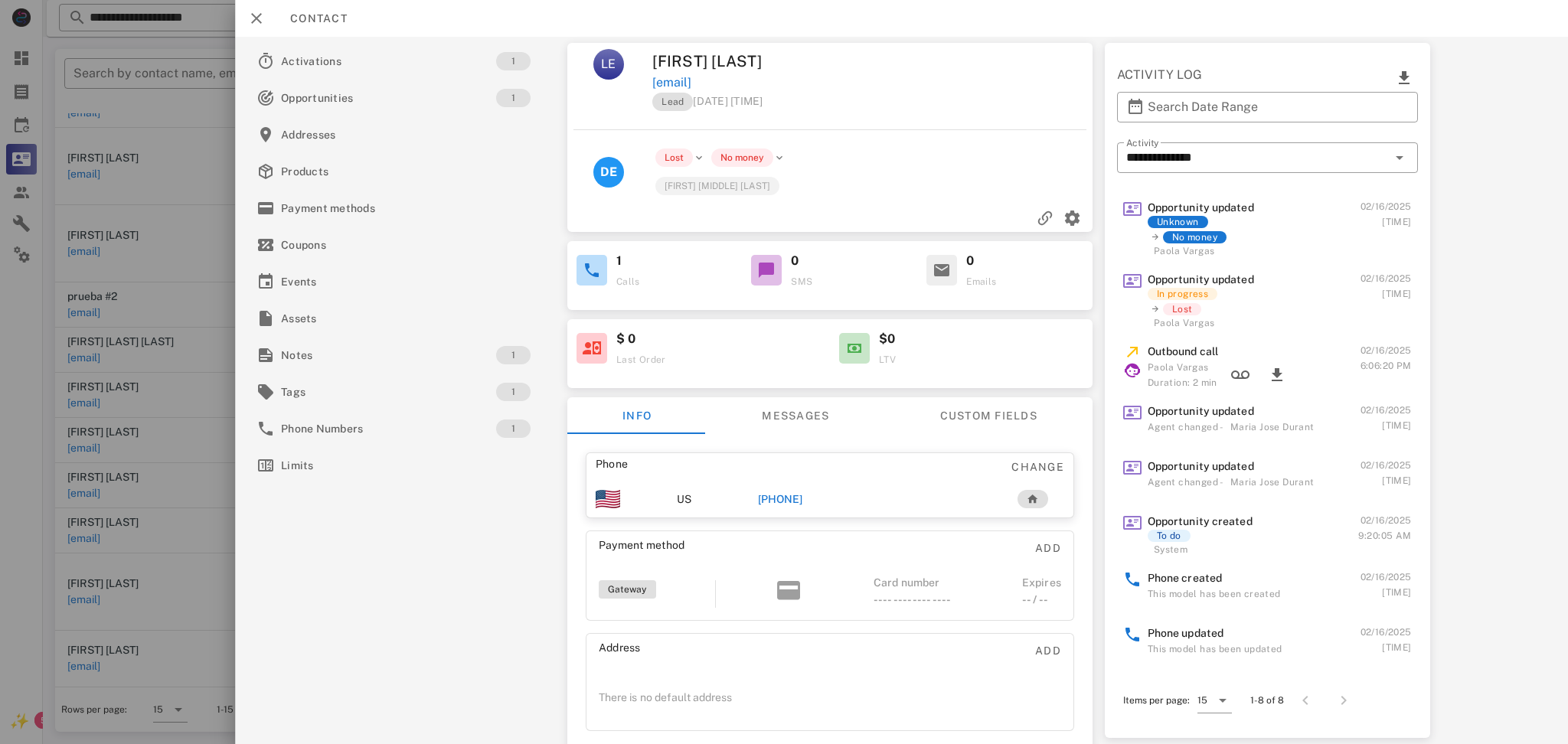 click on "[PHONE]" at bounding box center [871, 499] 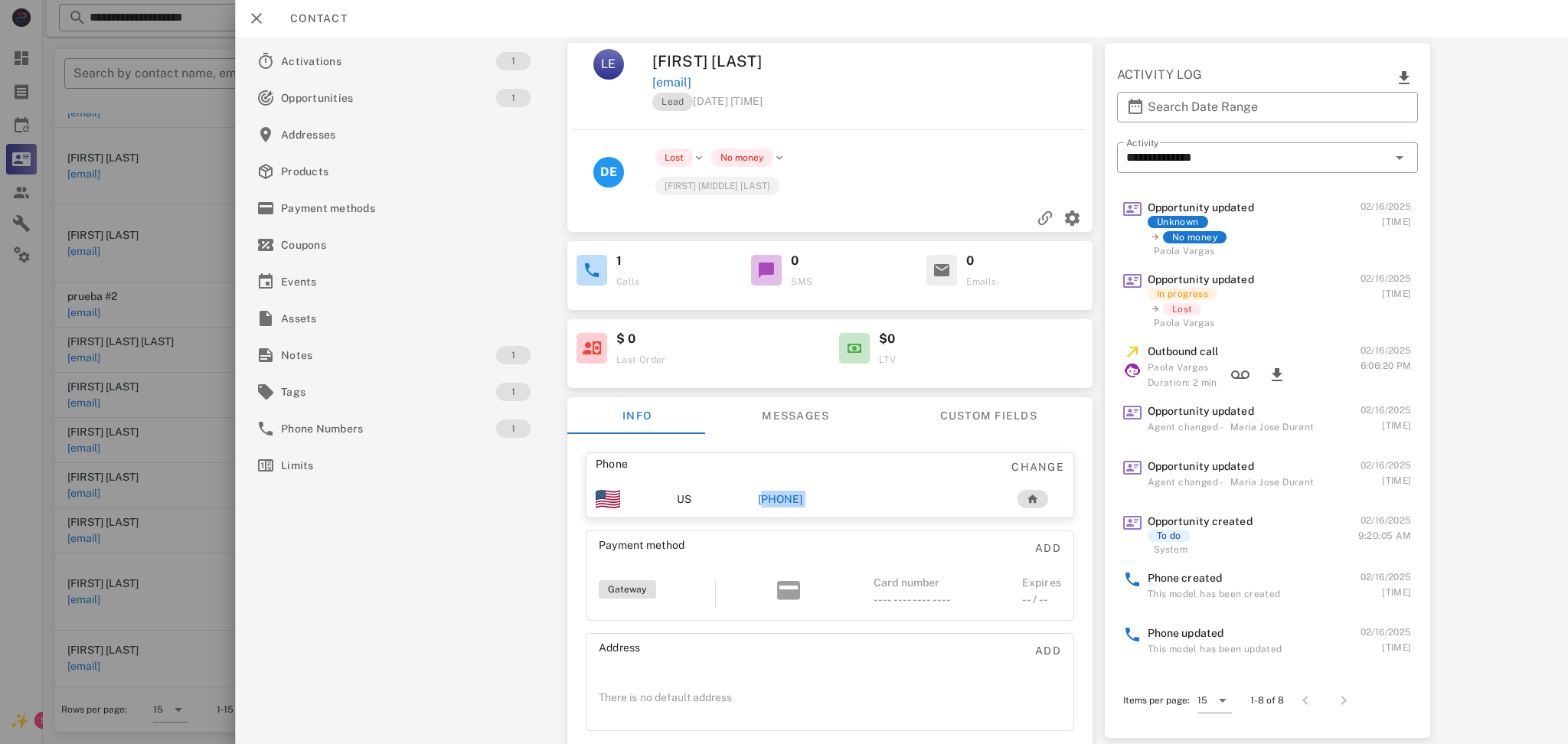 click on "[PHONE]" at bounding box center [780, 499] 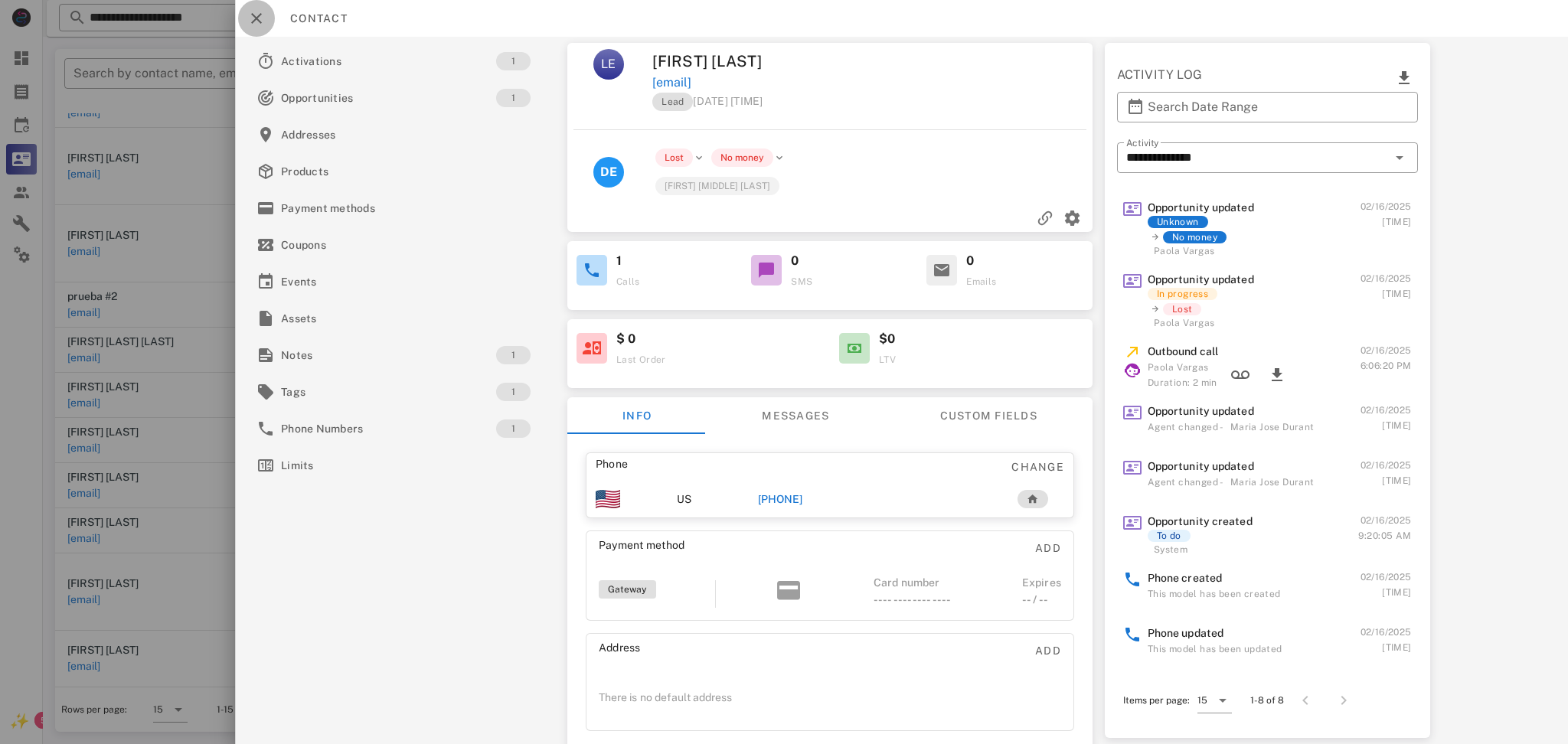 click at bounding box center [256, 18] 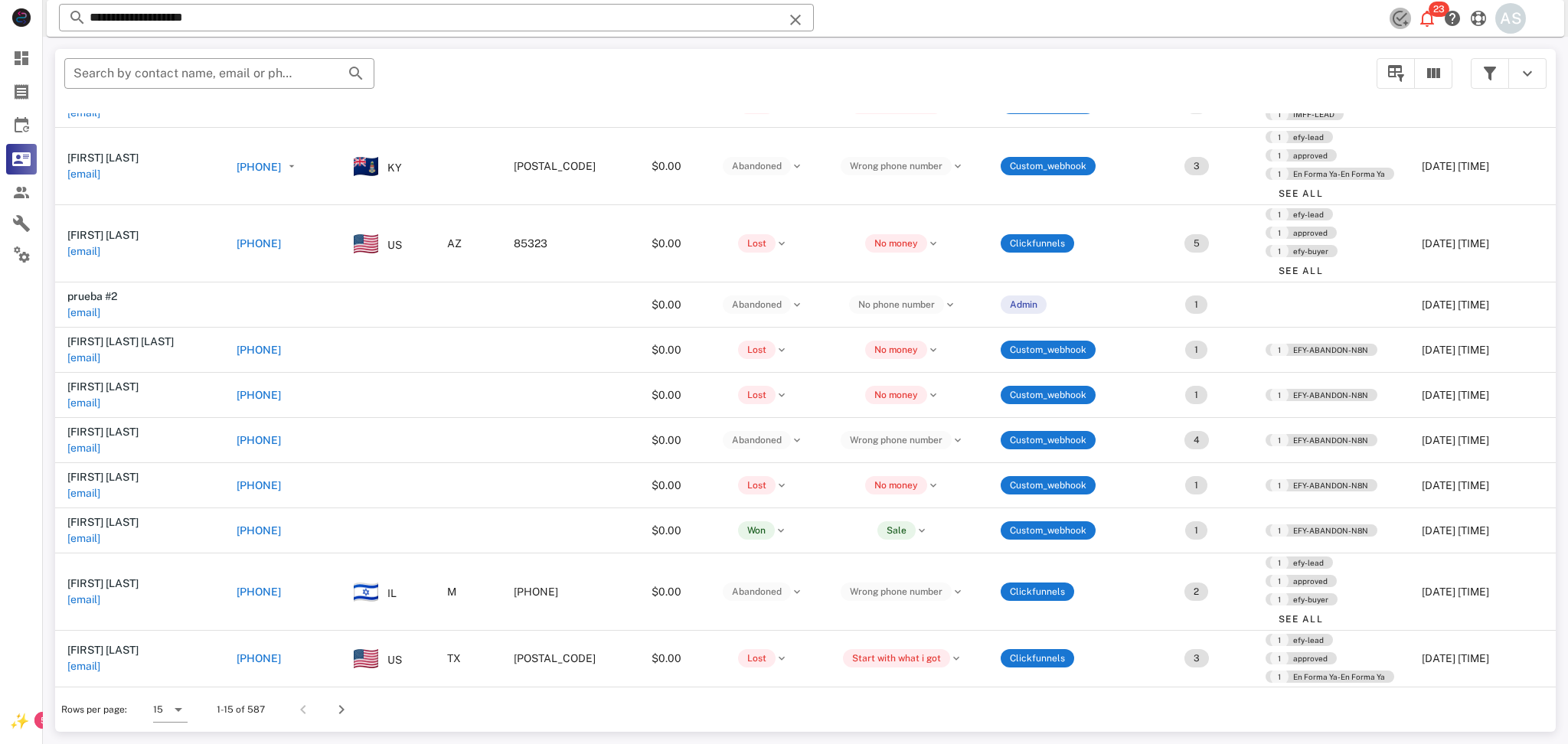 click at bounding box center (1400, 18) 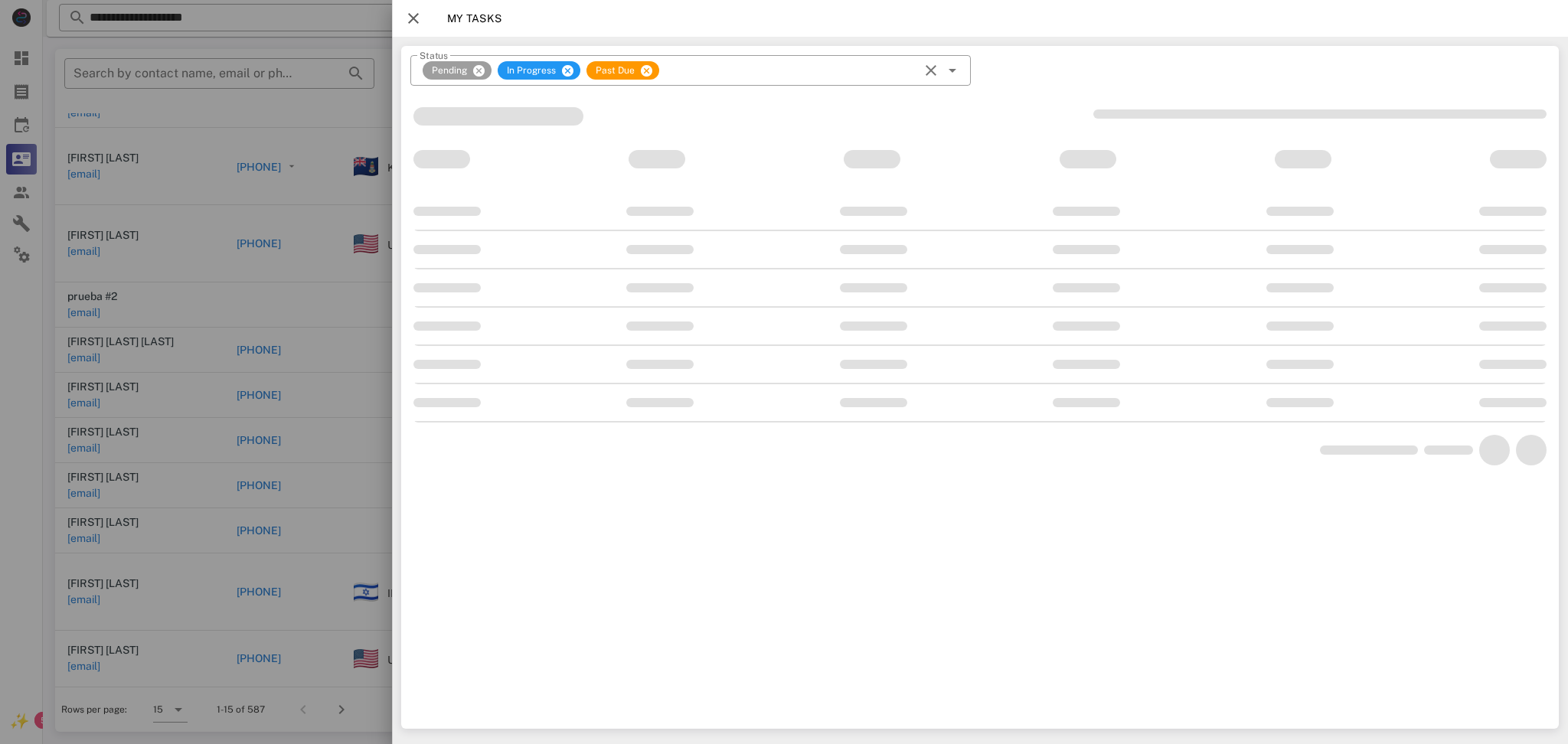 click on "My tasks" at bounding box center [980, 18] 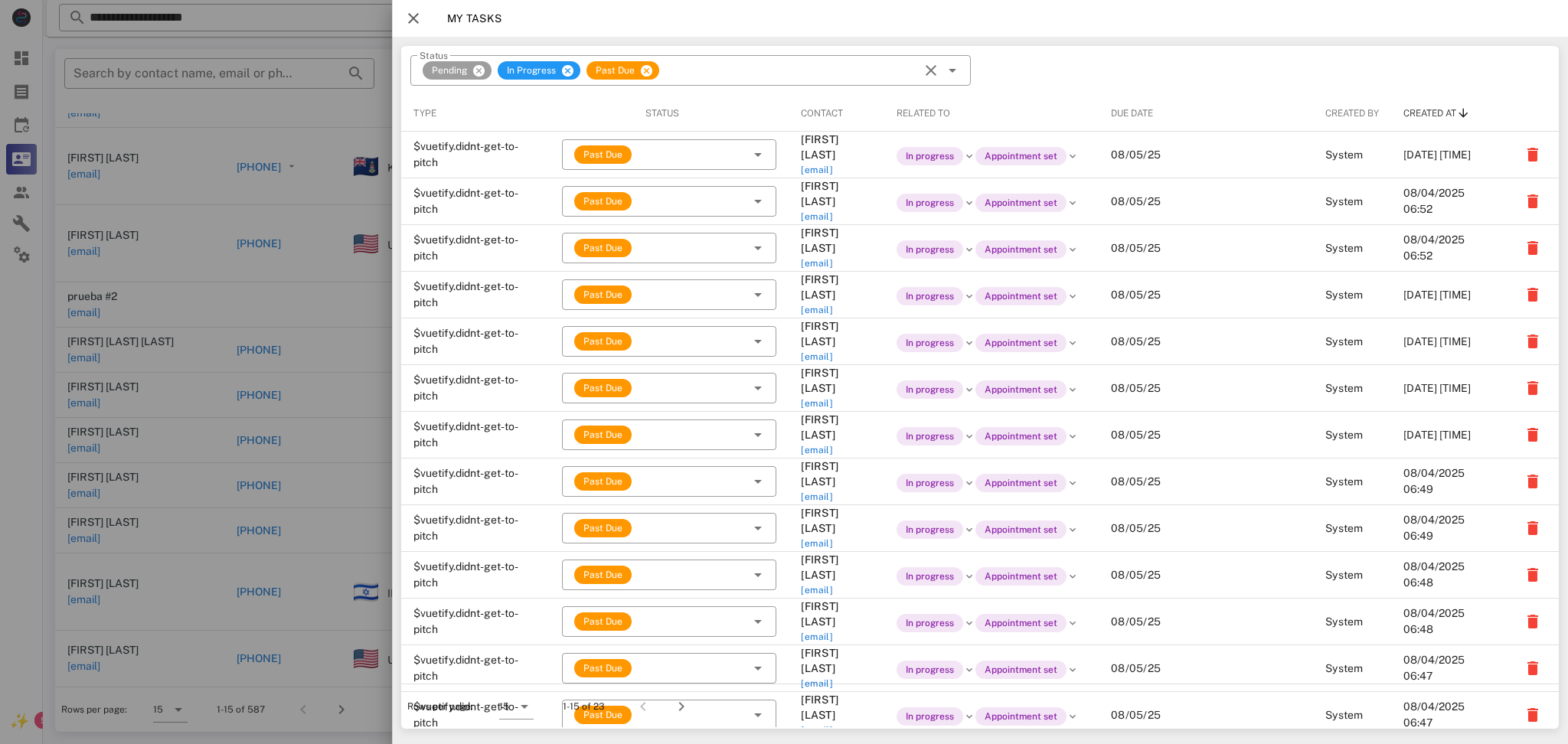 click at bounding box center (392, 372) 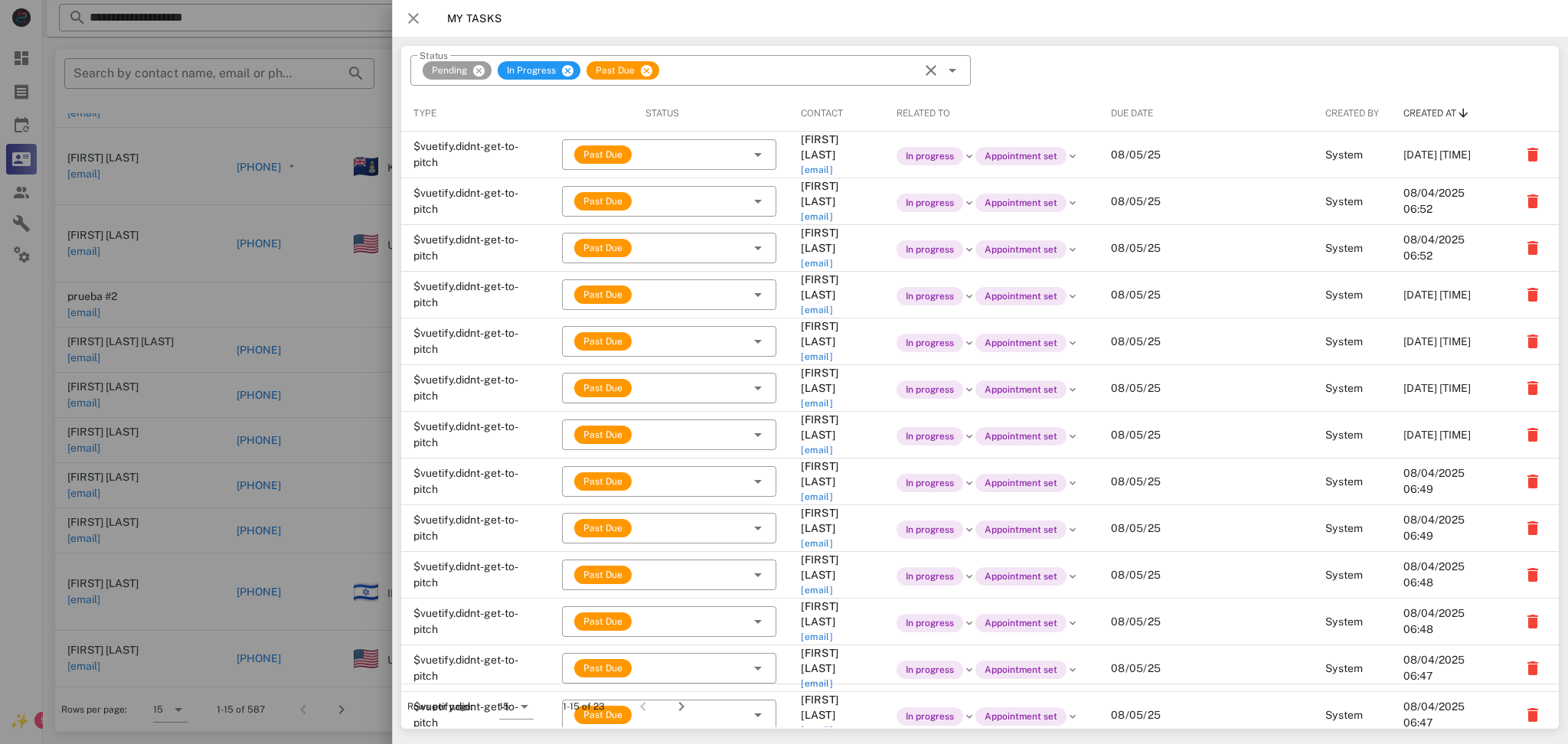 click at bounding box center [413, 18] 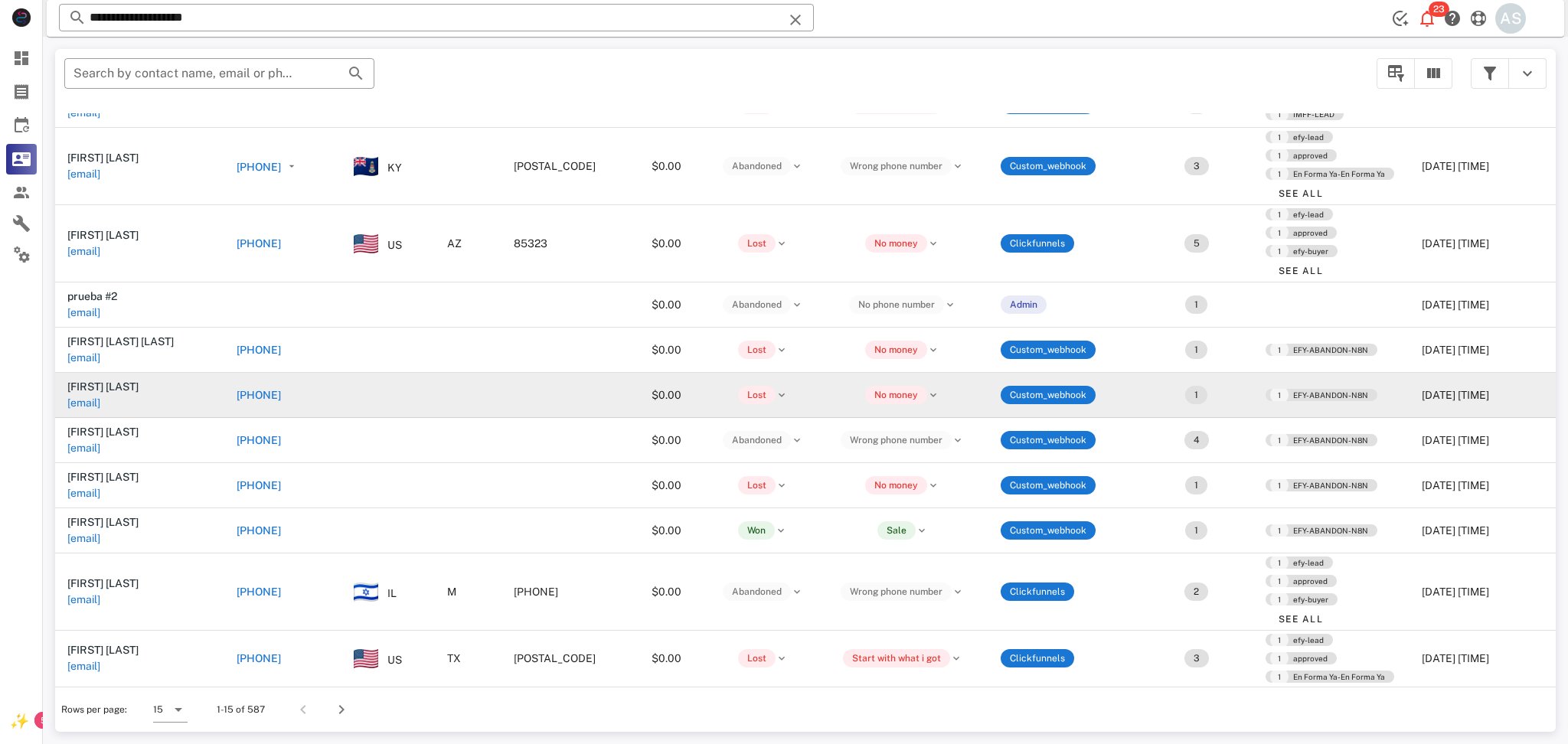 click on "[EMAIL]" at bounding box center (83, 403) 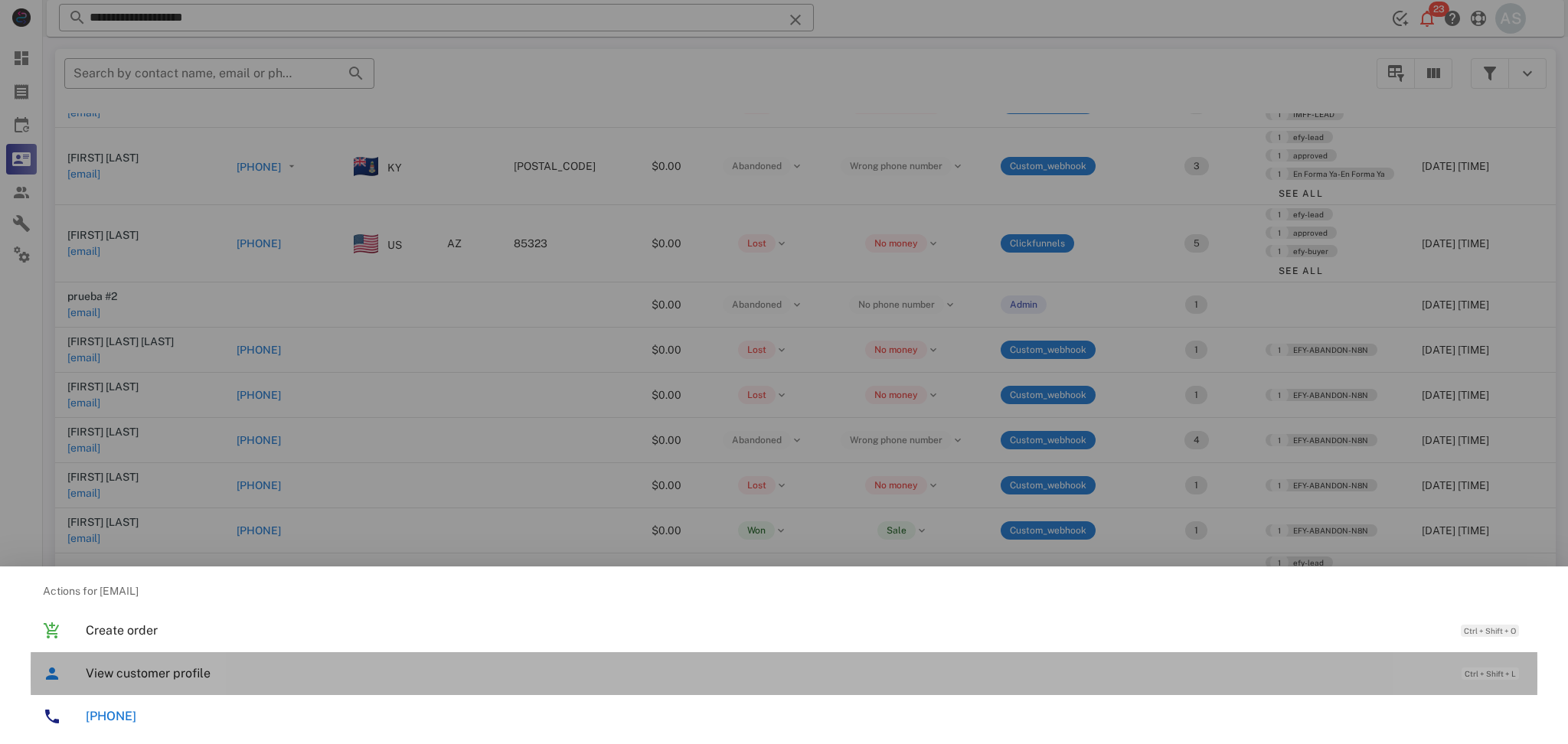 click on "View customer profile Ctrl + Shift + L" at bounding box center [805, 673] 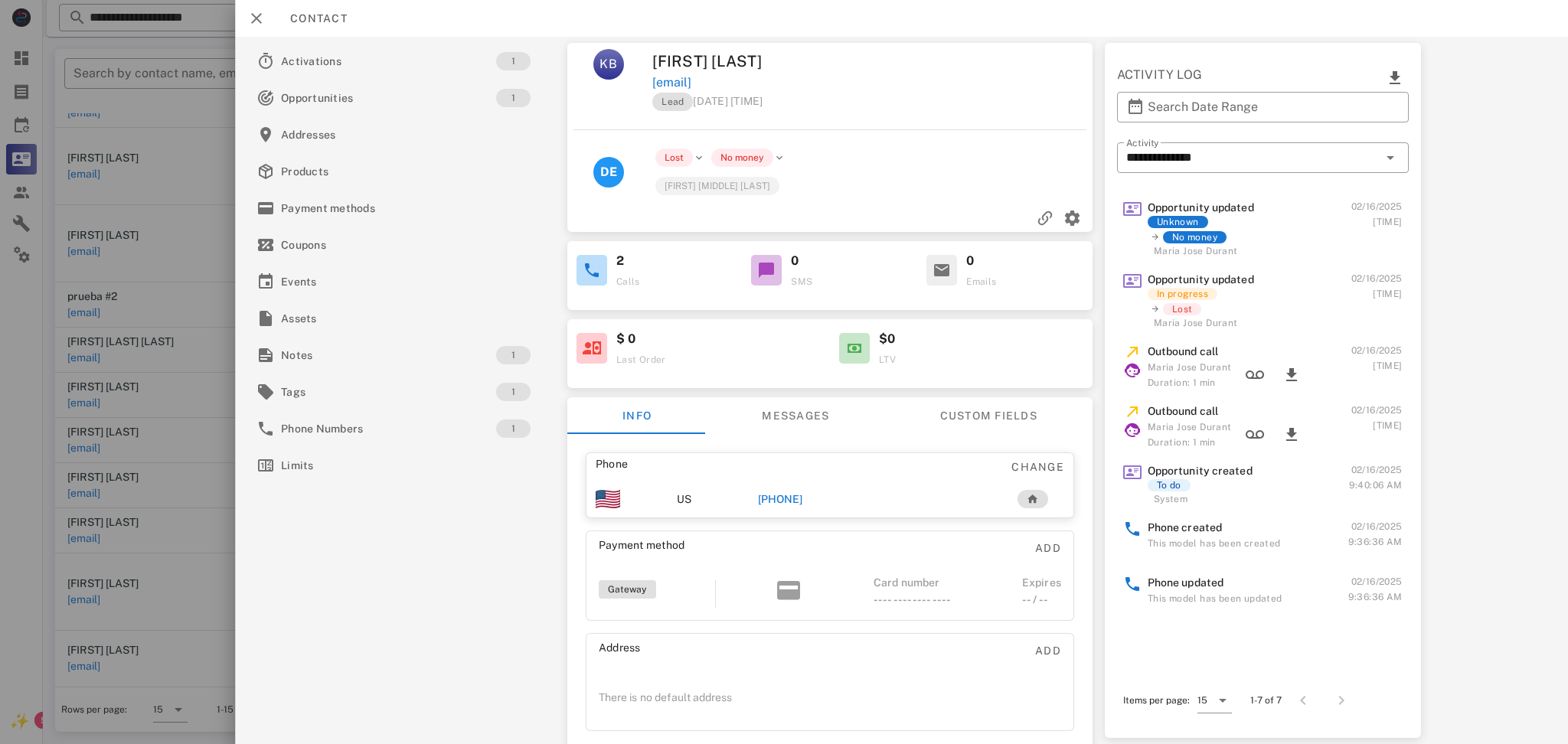 click on "[PHONE]" at bounding box center [780, 499] 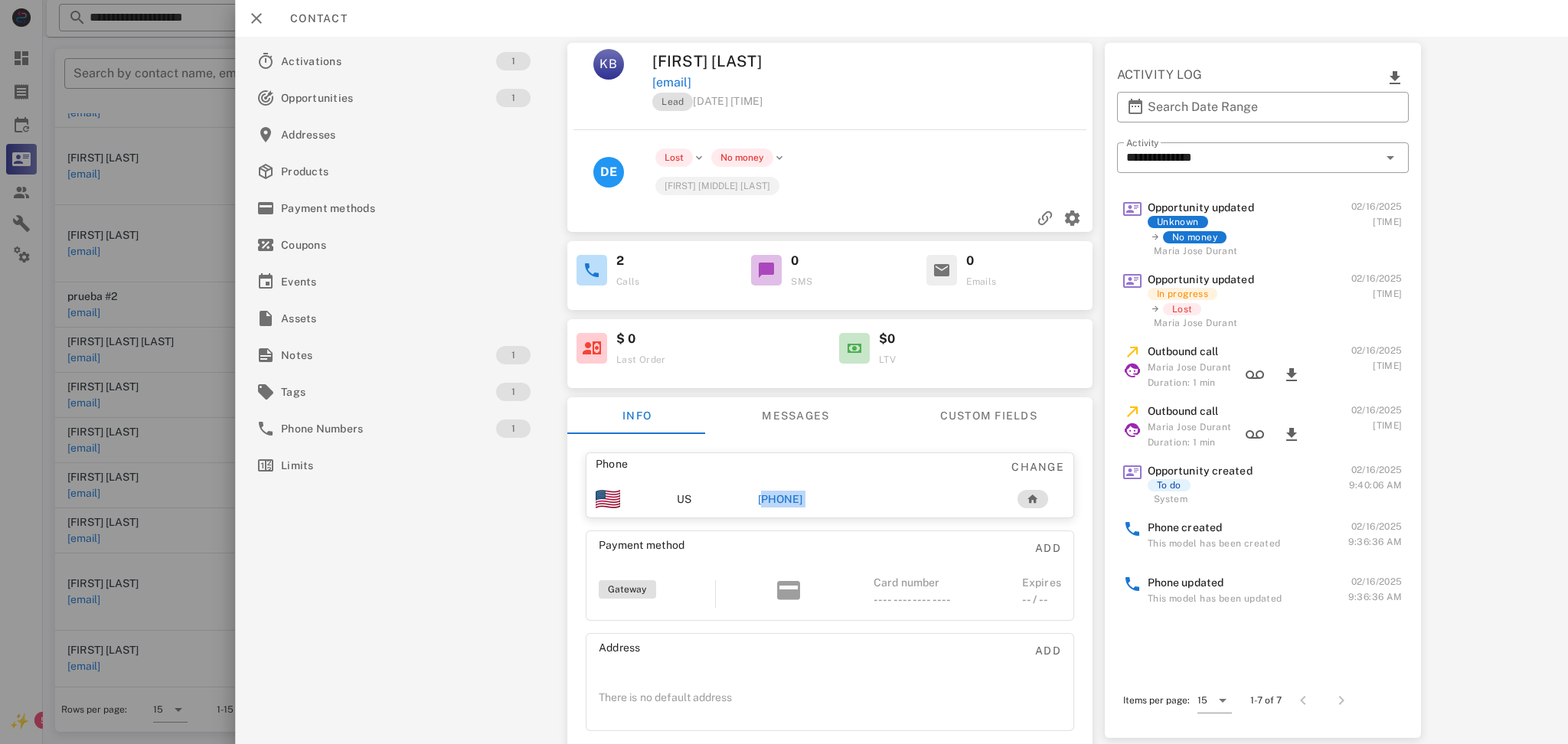 click on "[PHONE]" at bounding box center [780, 499] 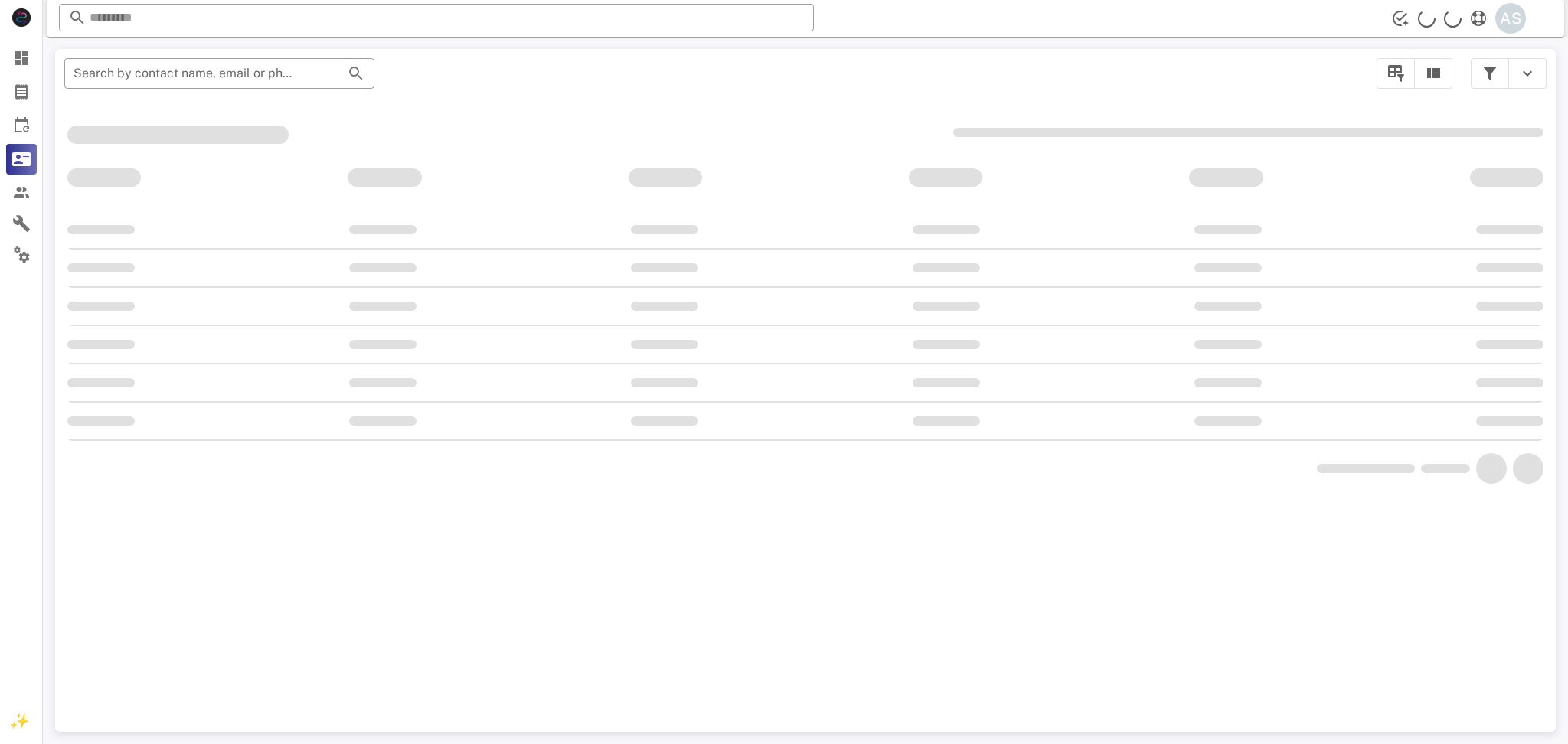 scroll, scrollTop: 0, scrollLeft: 0, axis: both 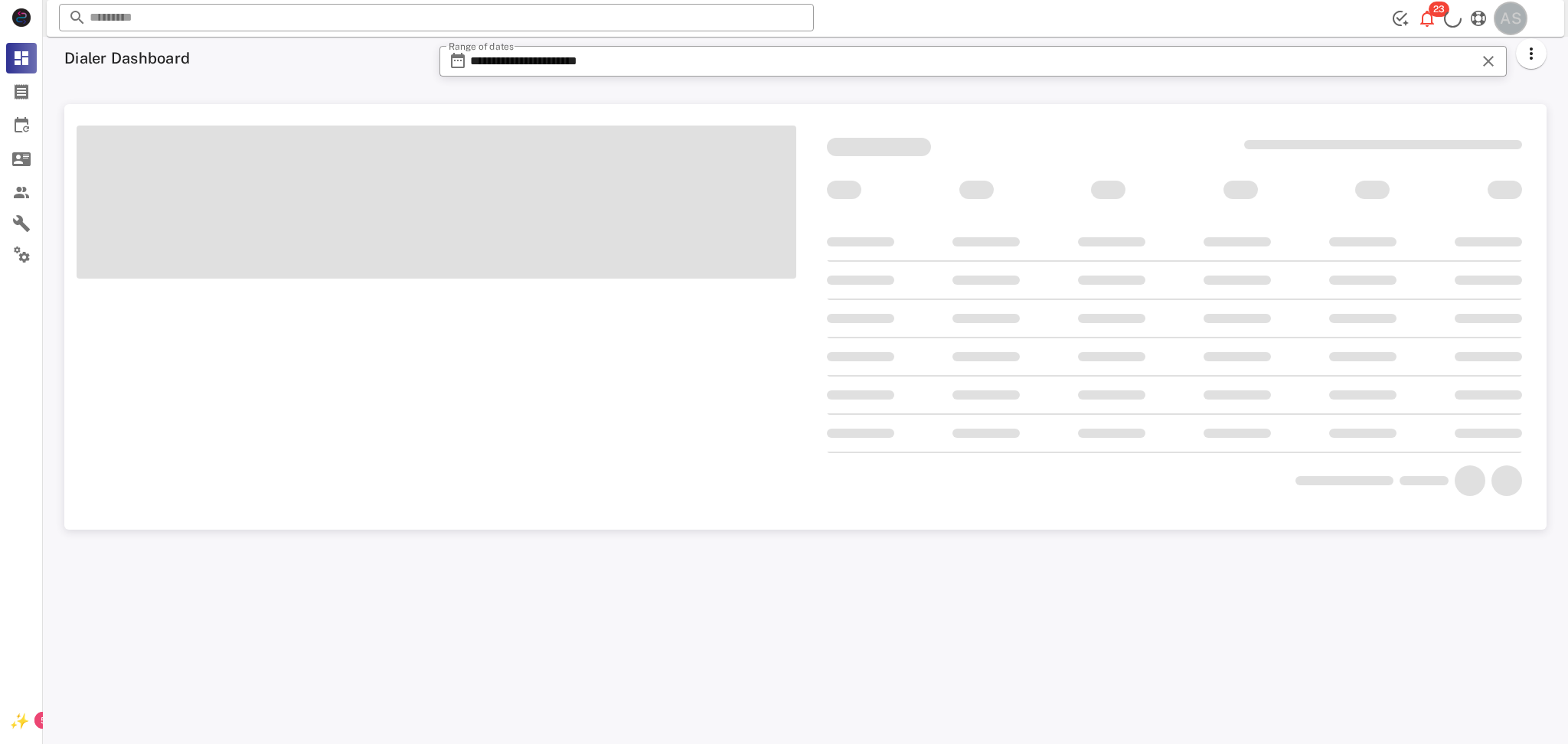 click on "AS" at bounding box center (1511, 18) 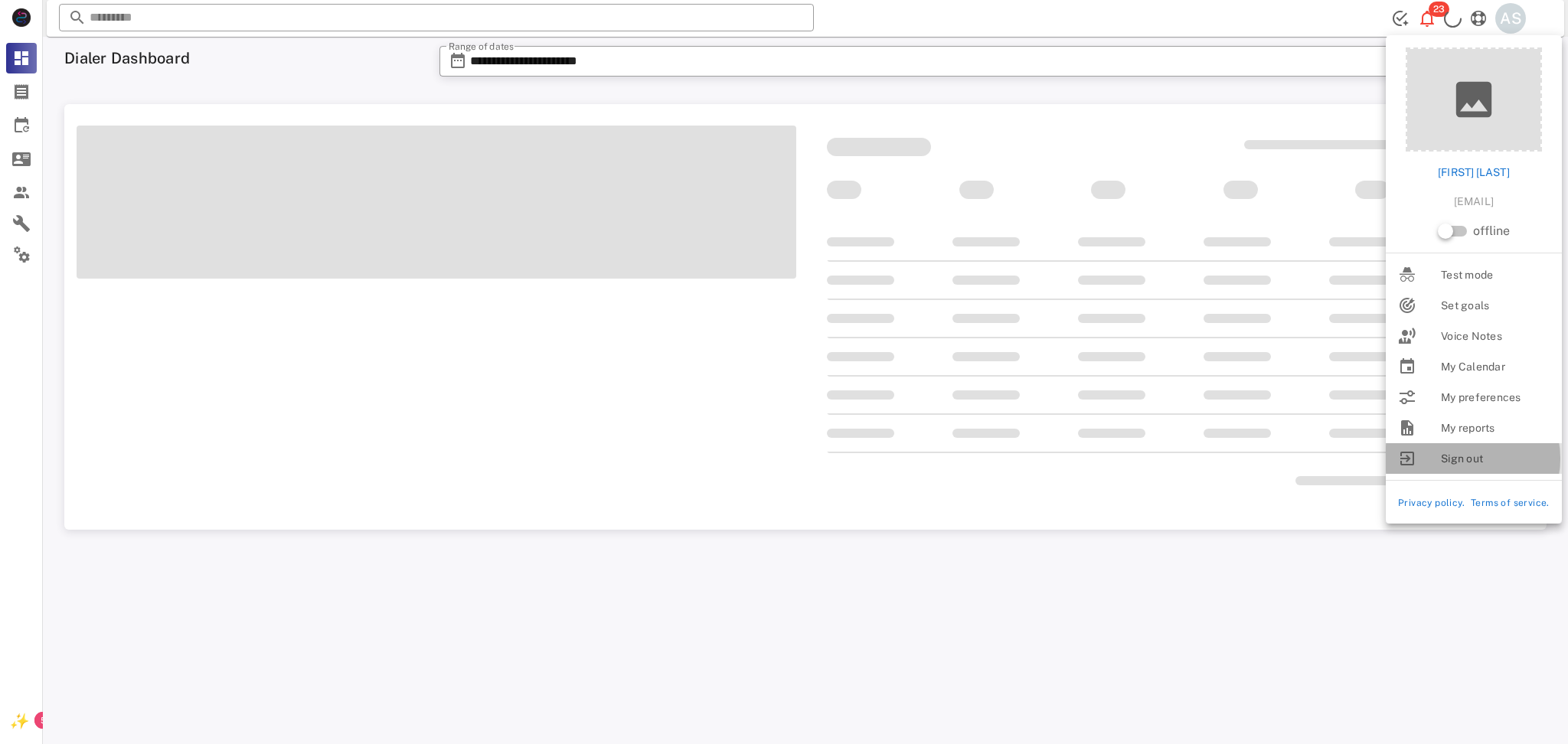 click on "Sign out" at bounding box center [1495, 458] 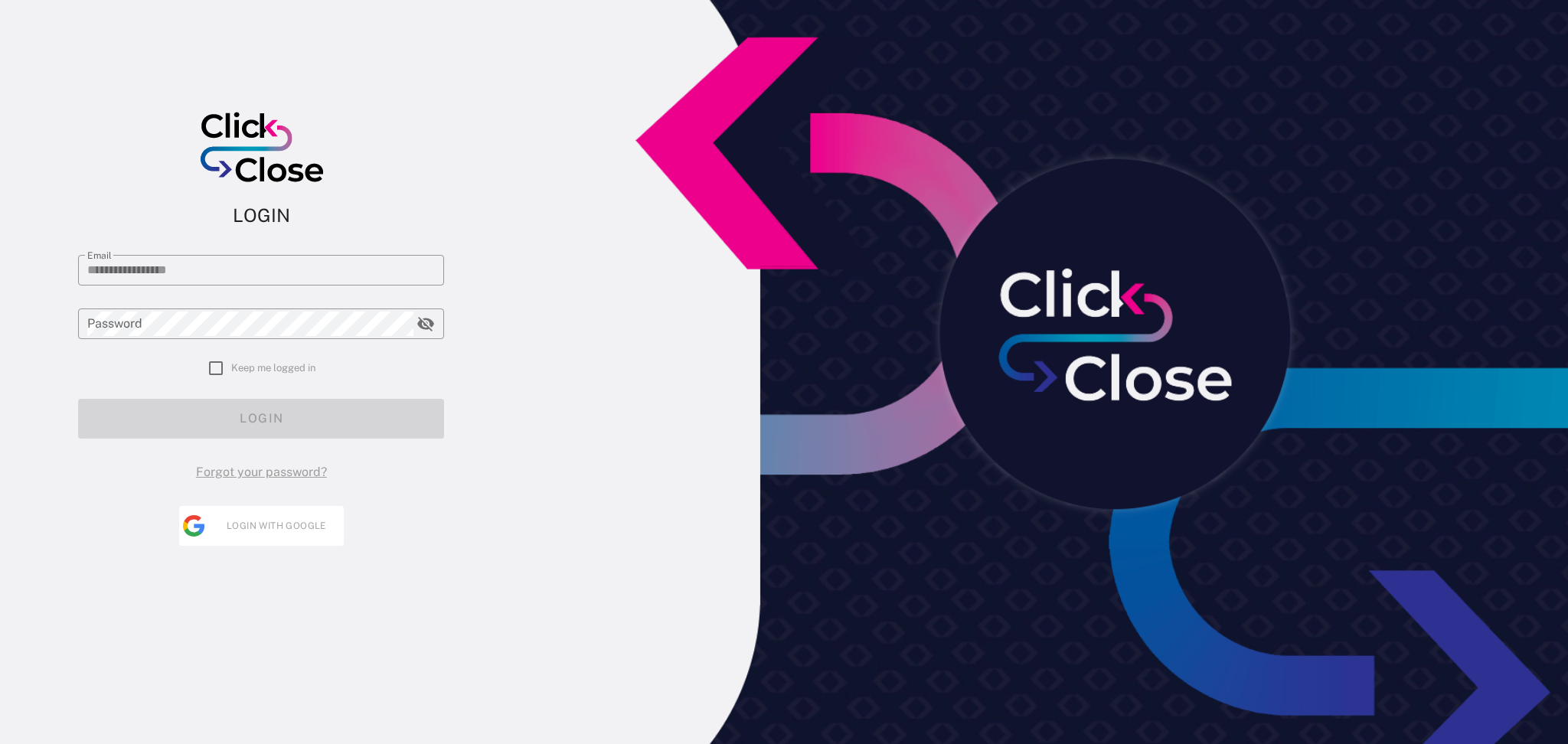 click on "​ Email ​ Password Keep me logged in LOGIN Forgot your password?" at bounding box center [261, 361] 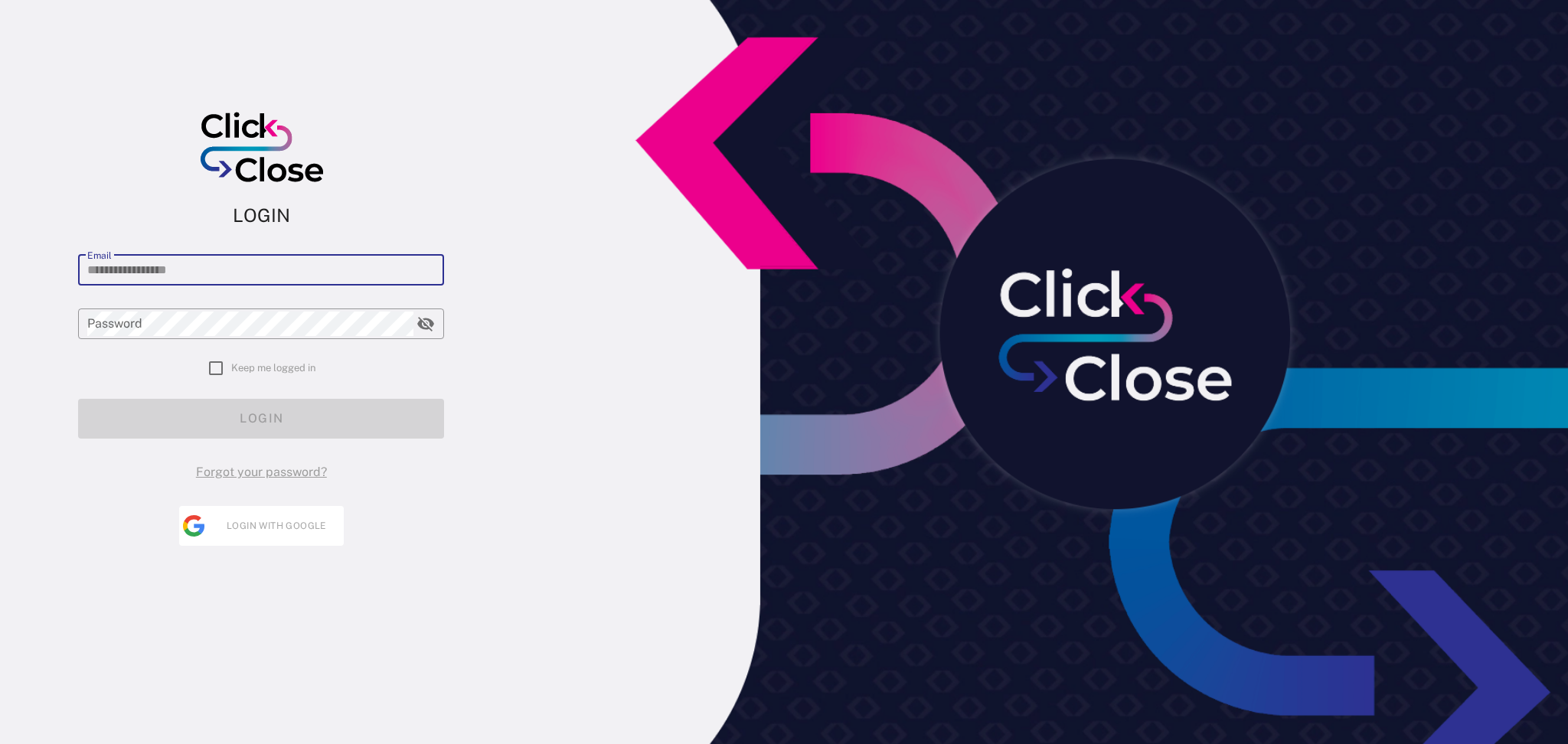 click on "Email" at bounding box center [261, 270] 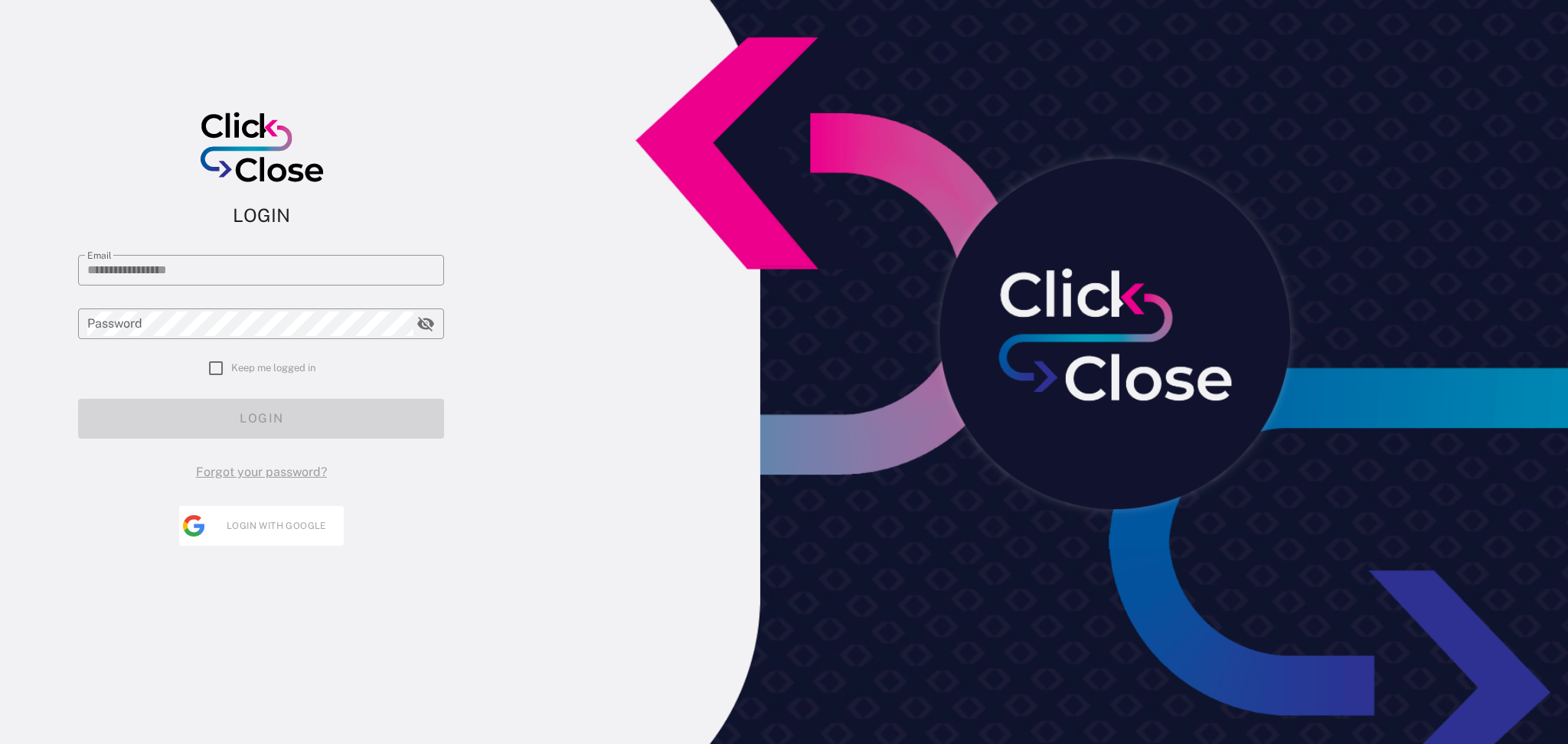 type on "**********" 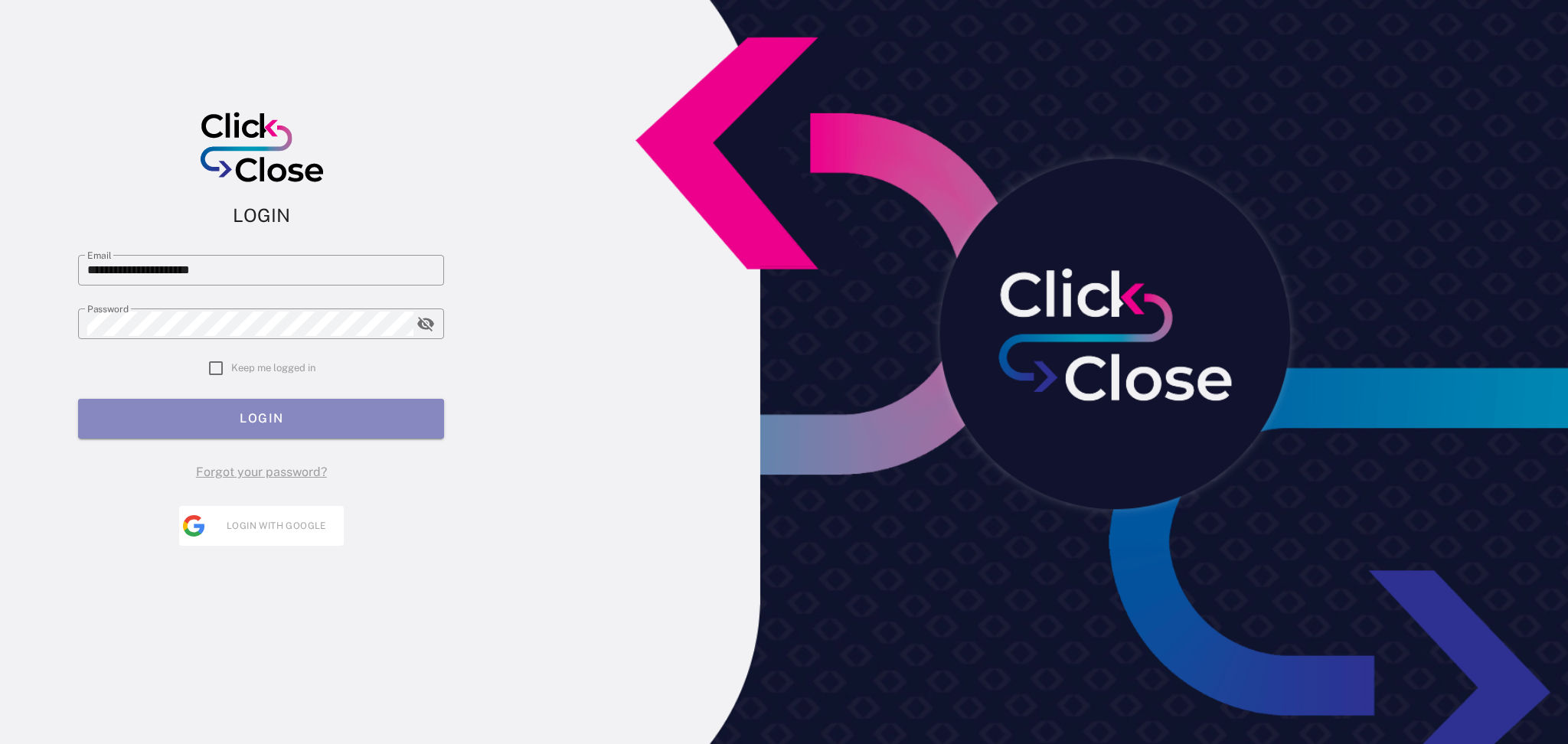 click on "LOGIN" at bounding box center (262, 418) 